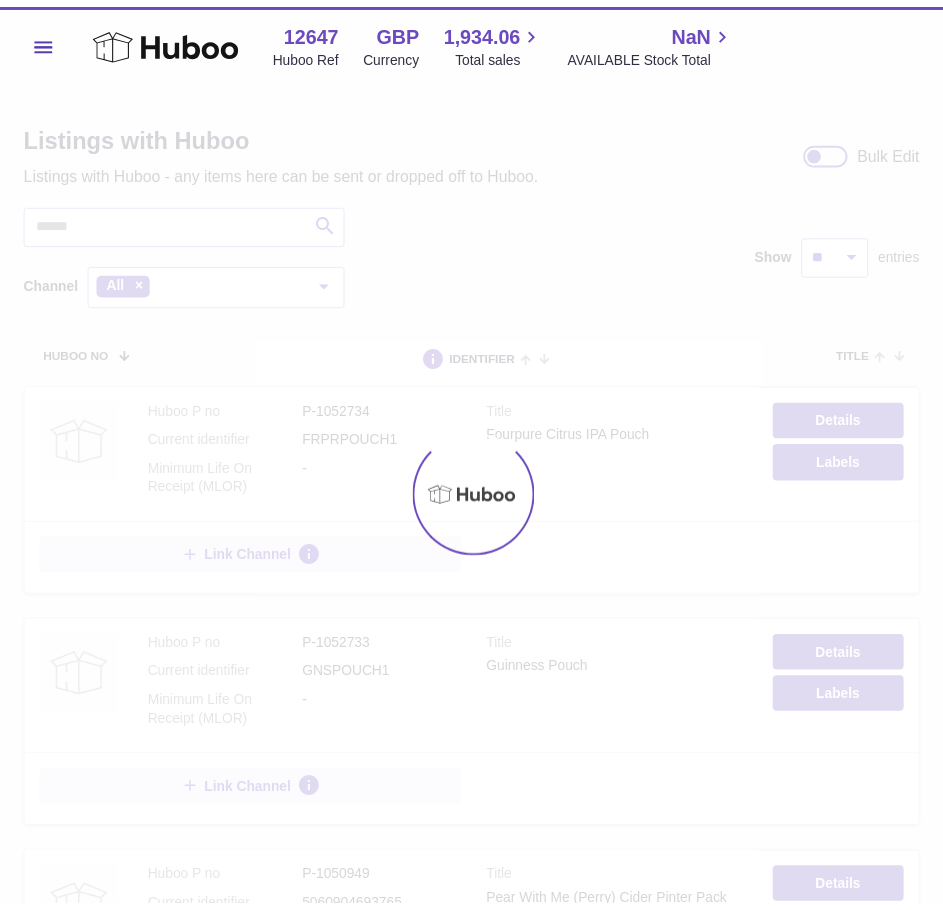 scroll, scrollTop: 0, scrollLeft: 0, axis: both 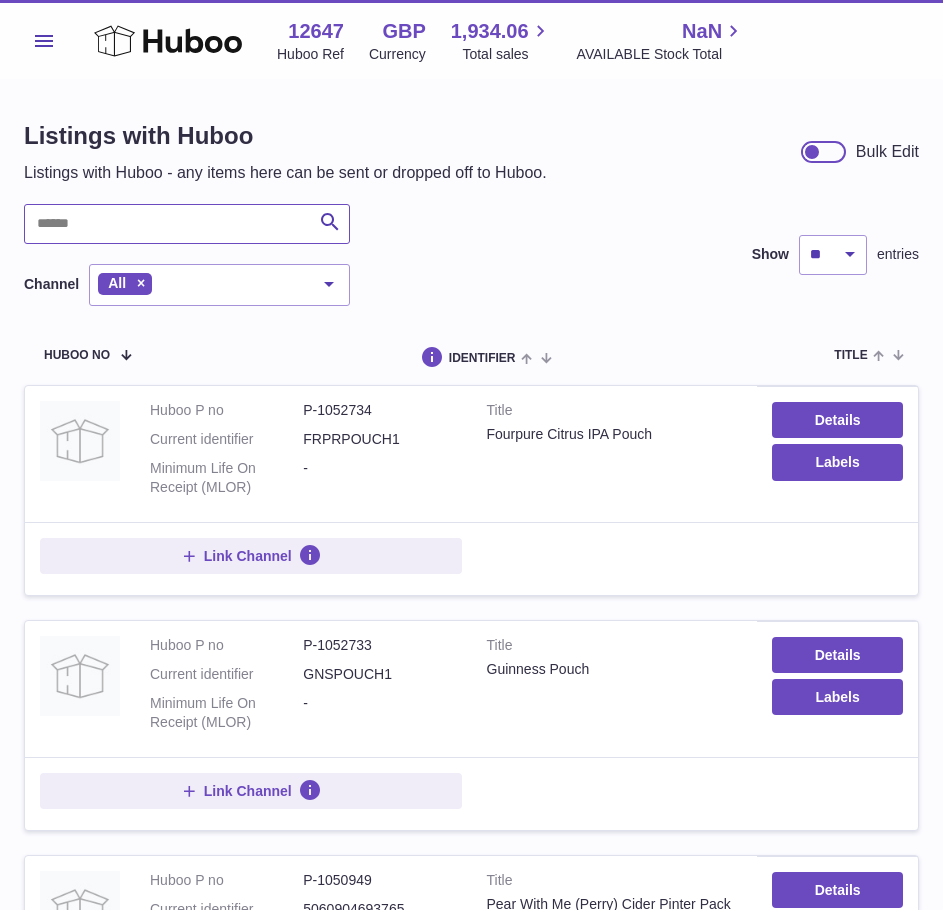 click at bounding box center [187, 224] 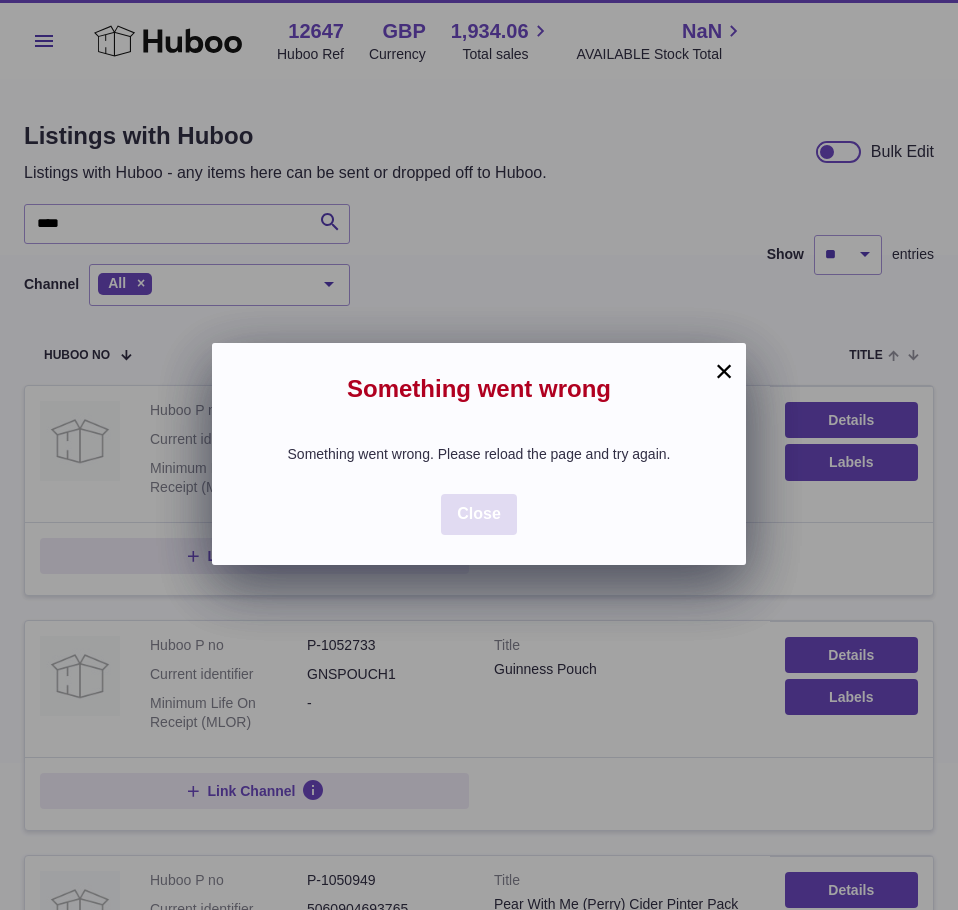click on "Close" at bounding box center [479, 513] 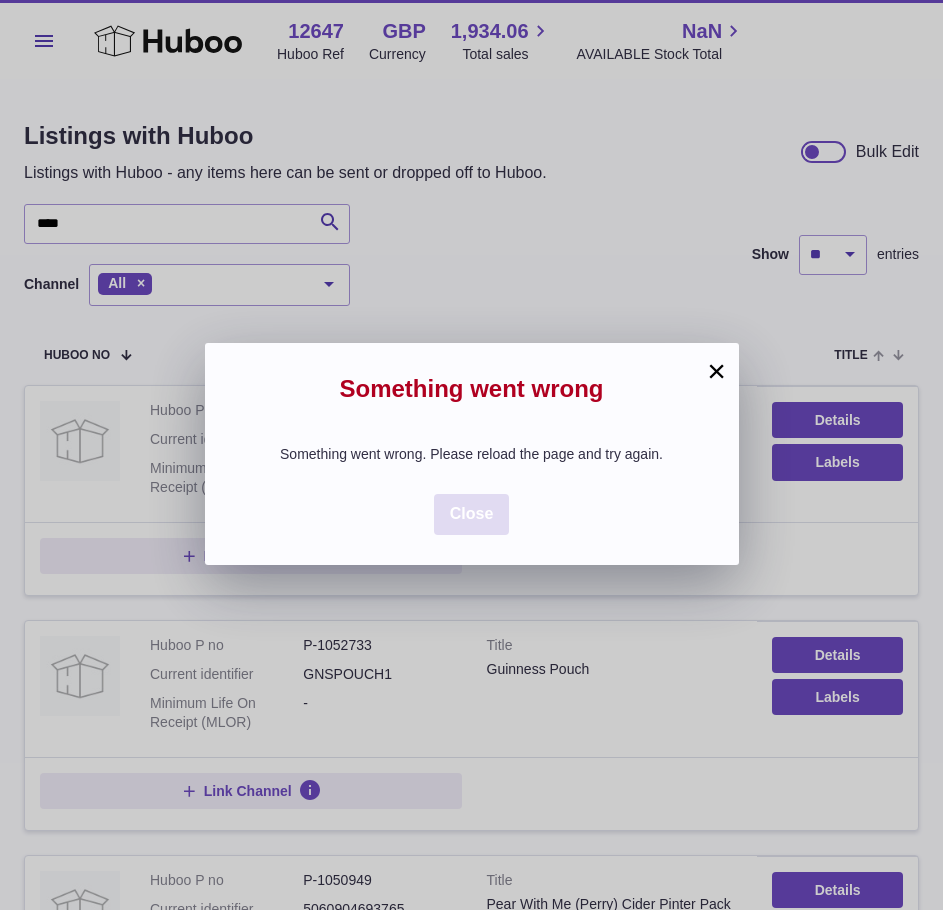 click on "Close" at bounding box center [472, 513] 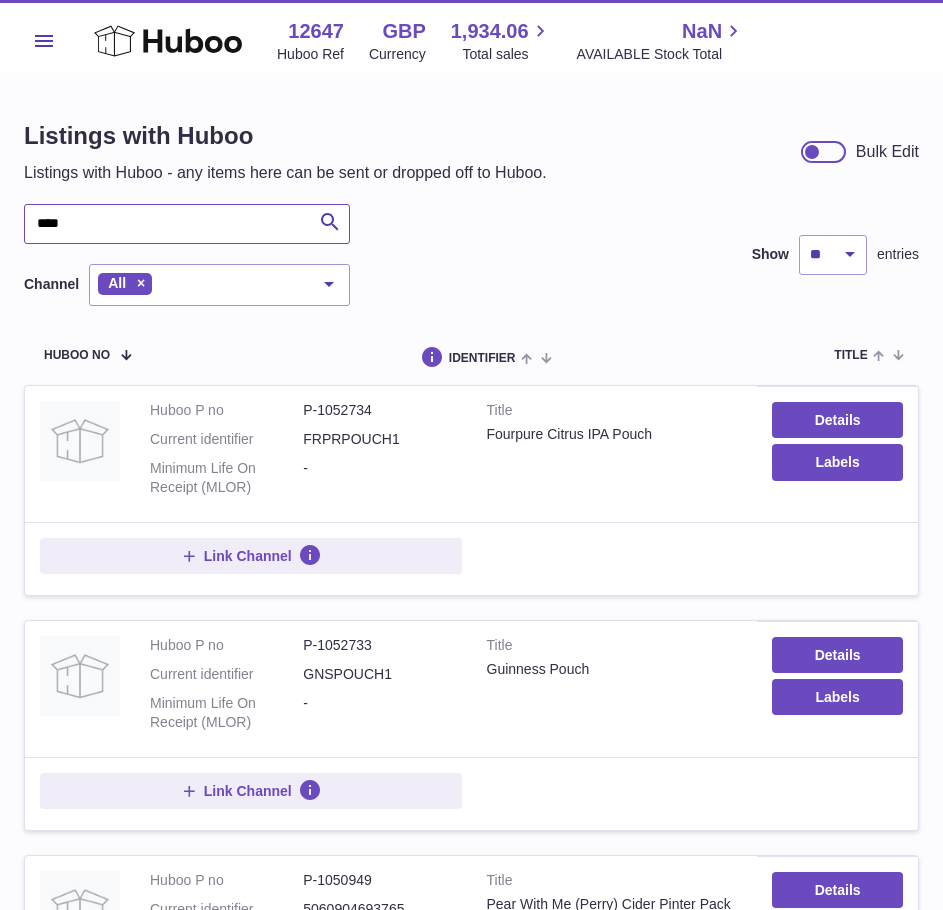 click on "****" at bounding box center (187, 224) 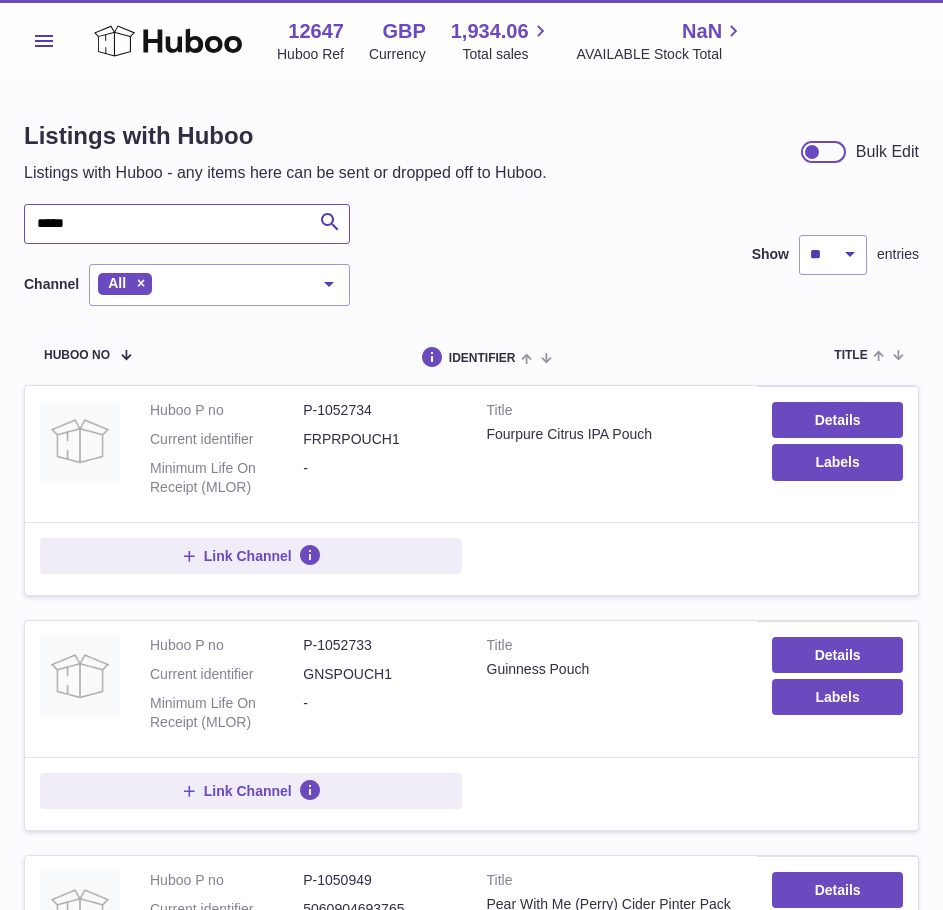 type on "*****" 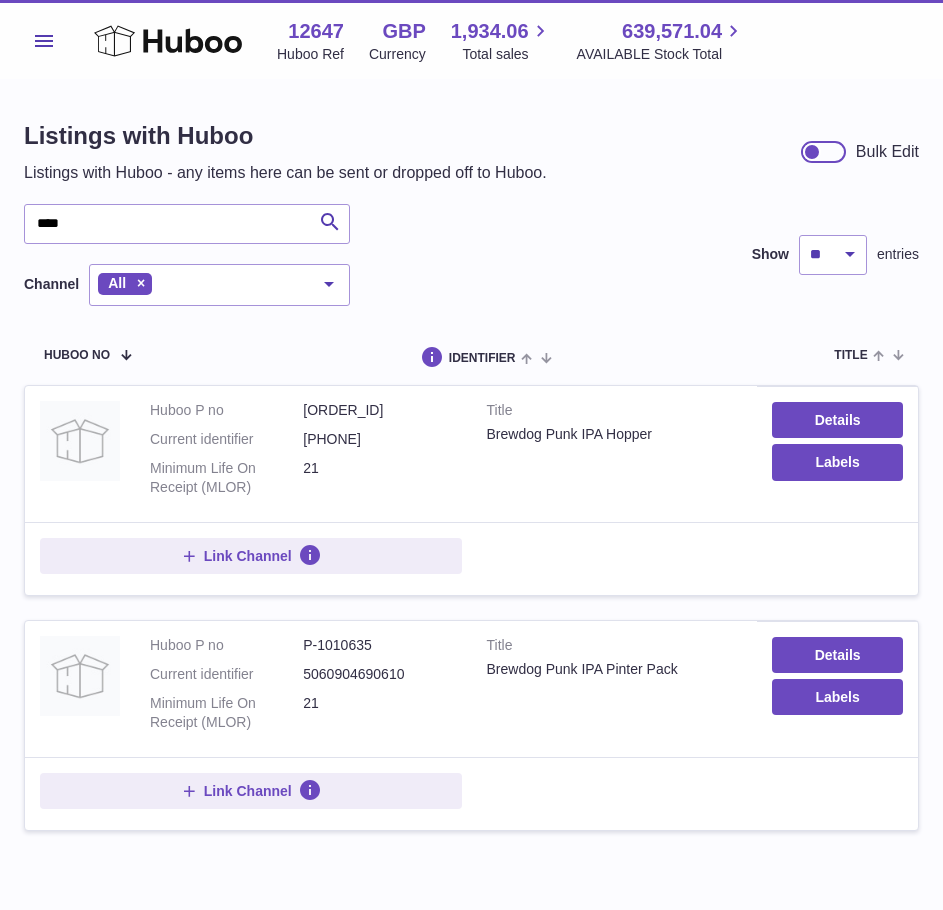 scroll, scrollTop: 0, scrollLeft: 0, axis: both 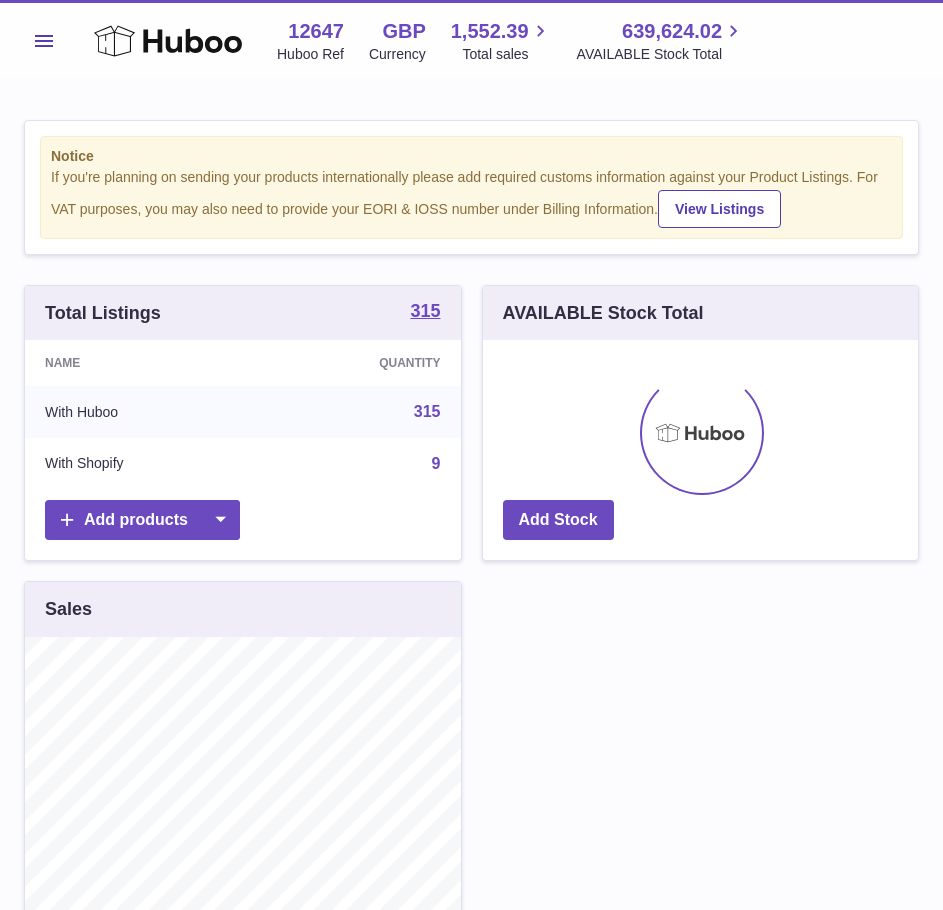 click on "Menu" at bounding box center (44, 41) 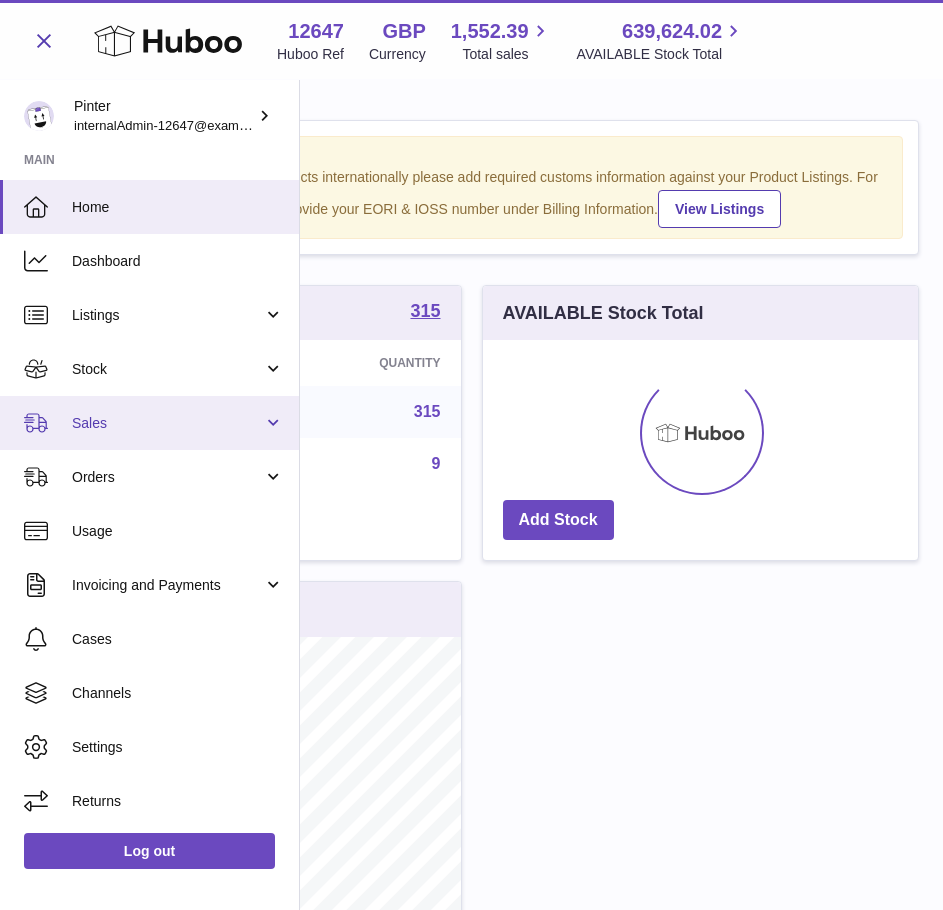 click on "Sales" at bounding box center [167, 423] 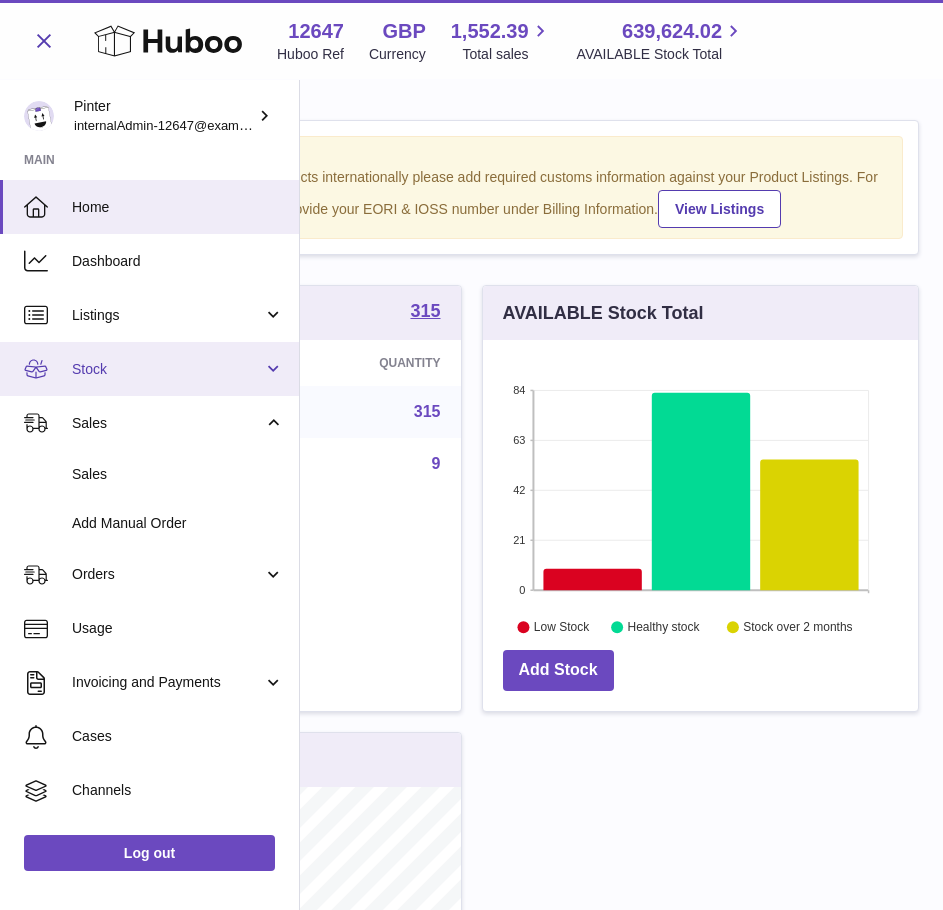 click on "Stock" at bounding box center [167, 369] 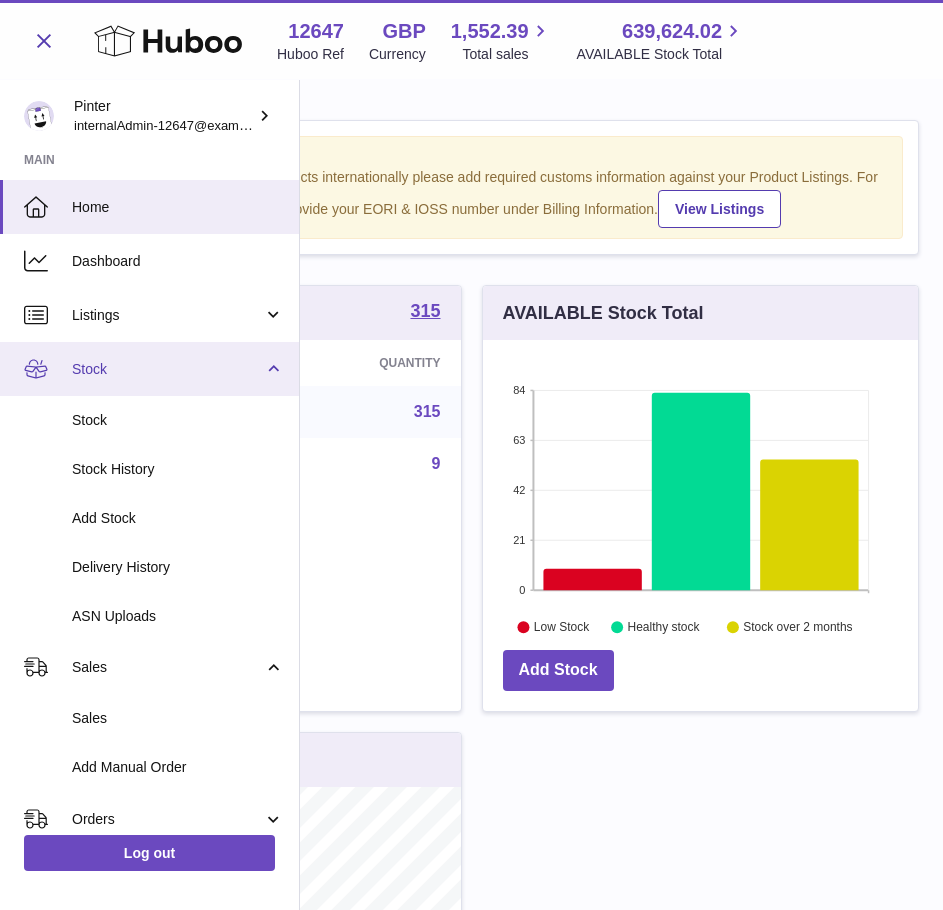 click on "Stock" at bounding box center (167, 369) 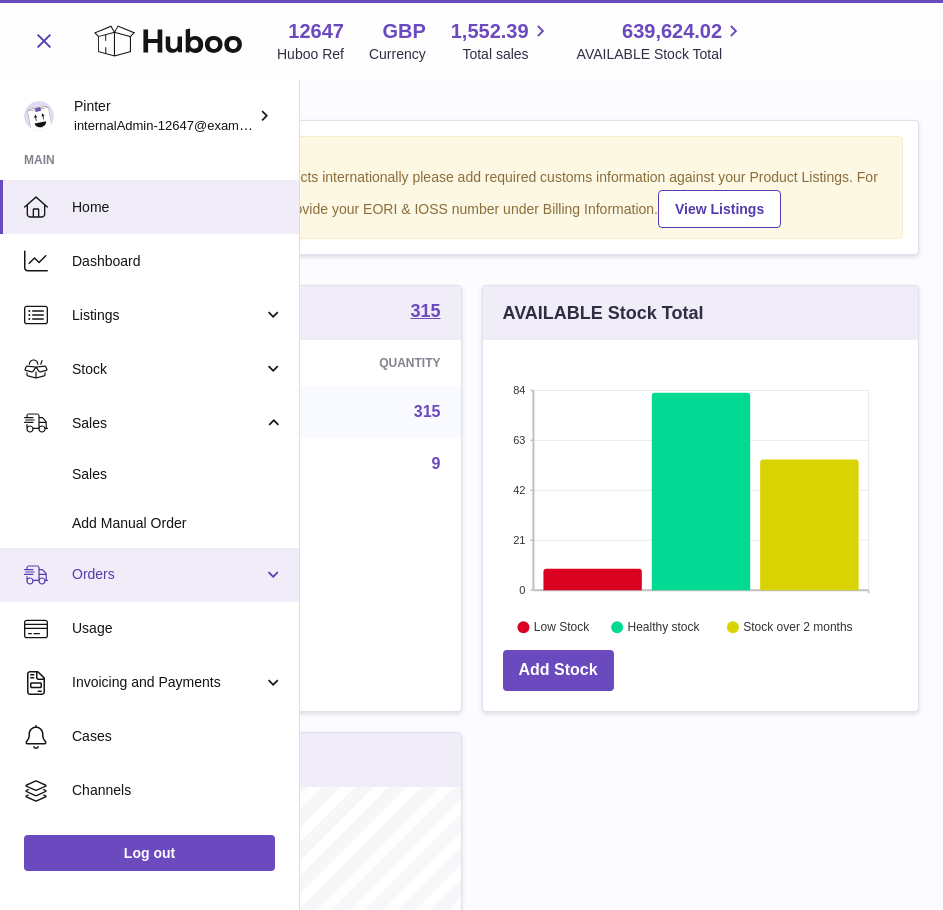 click on "Orders" at bounding box center [167, 574] 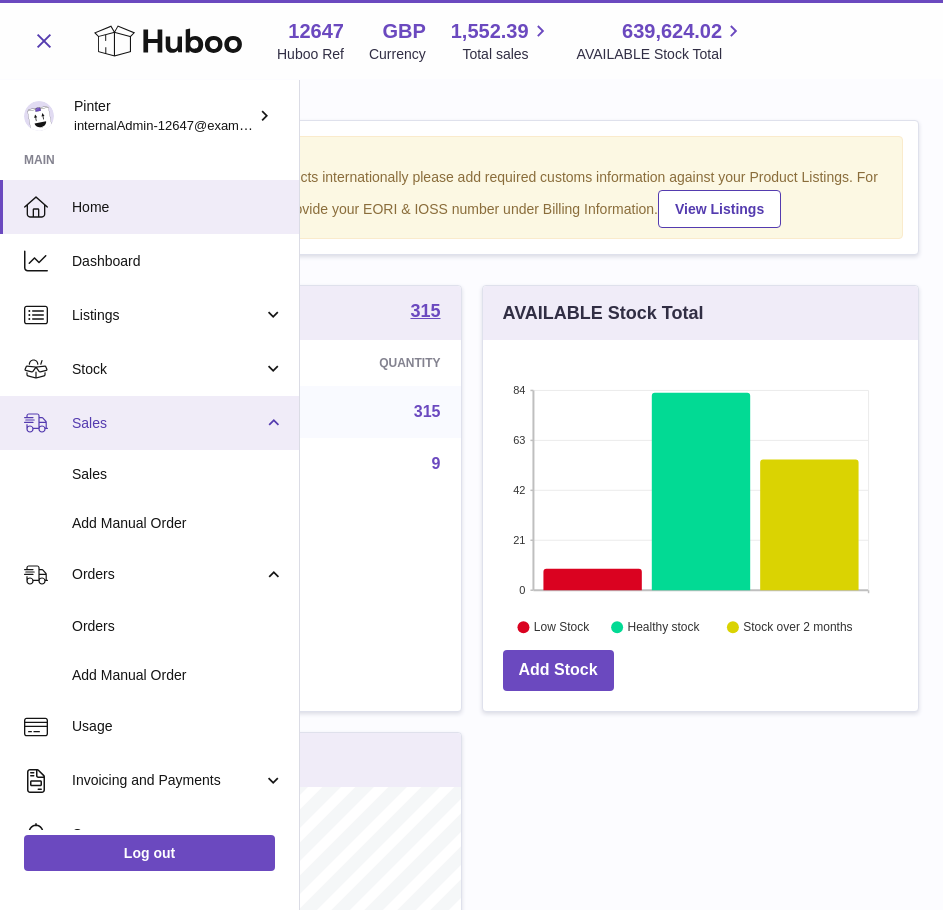 click on "Sales" at bounding box center [167, 423] 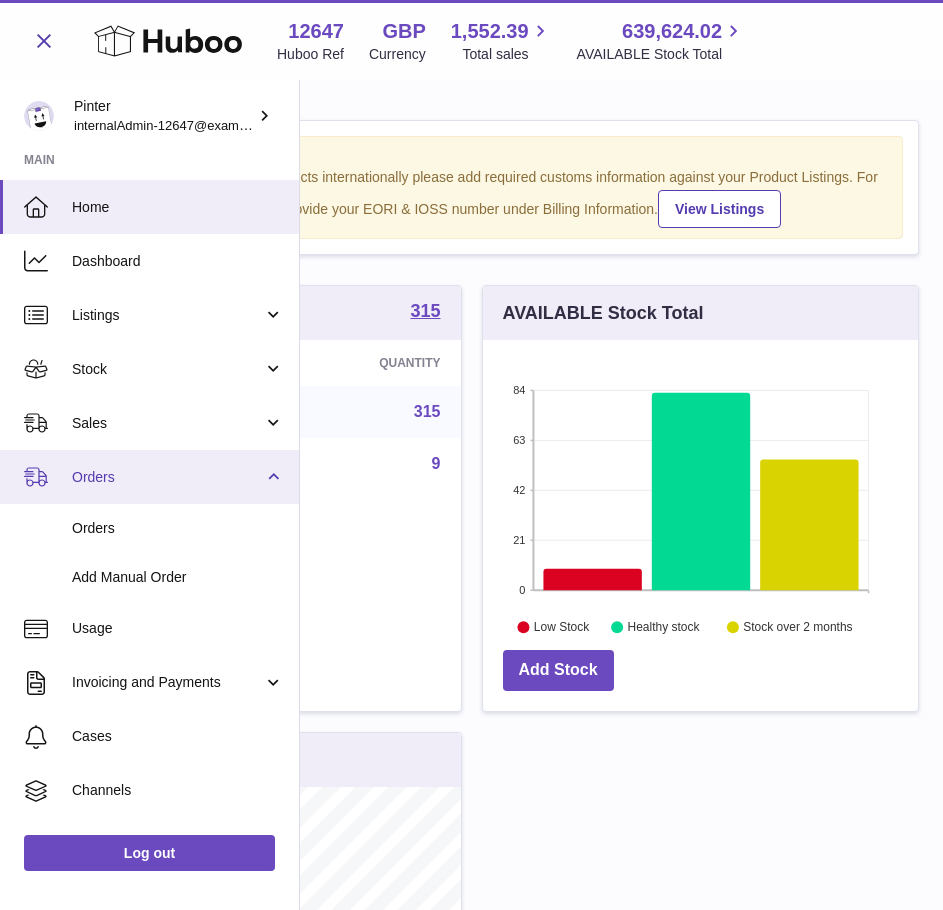 click on "Orders" at bounding box center [167, 477] 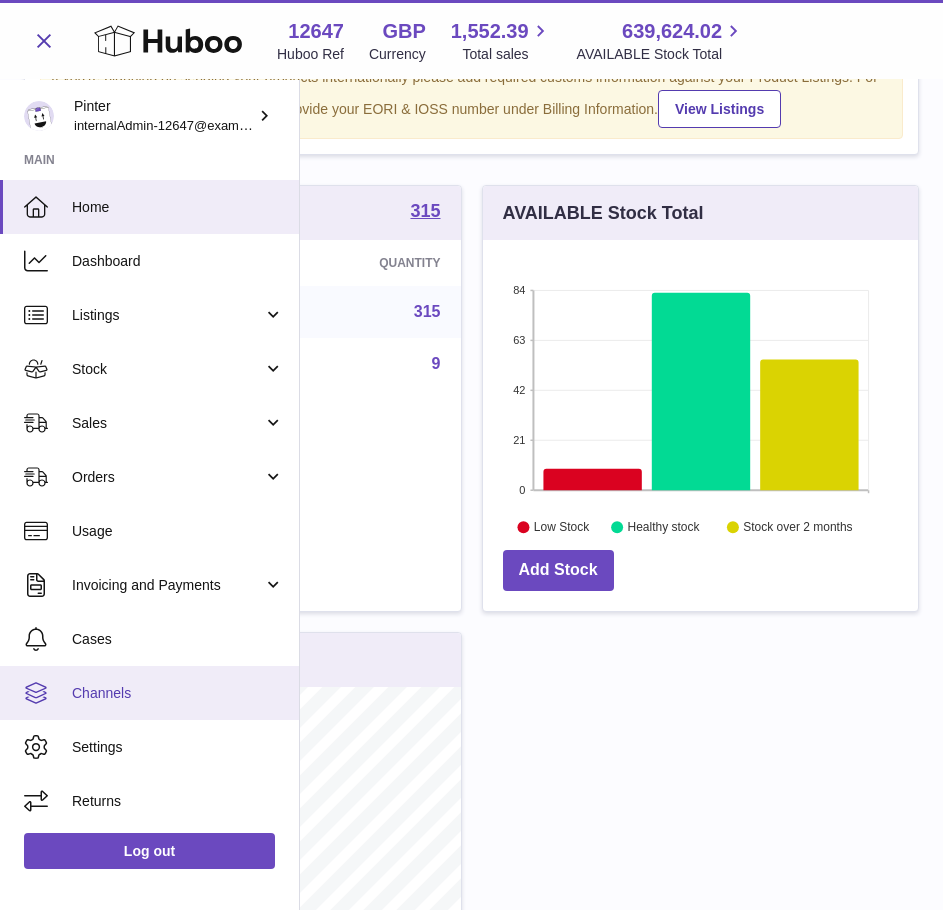 scroll, scrollTop: 300, scrollLeft: 0, axis: vertical 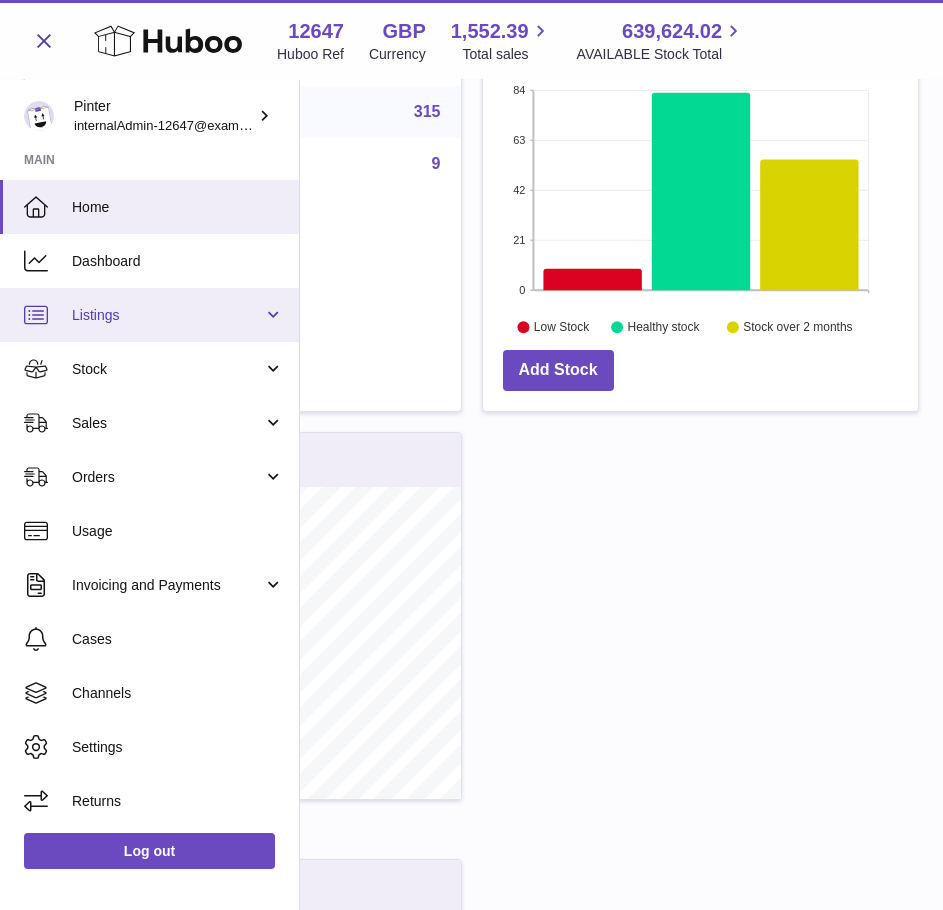 click on "Listings" at bounding box center (149, 315) 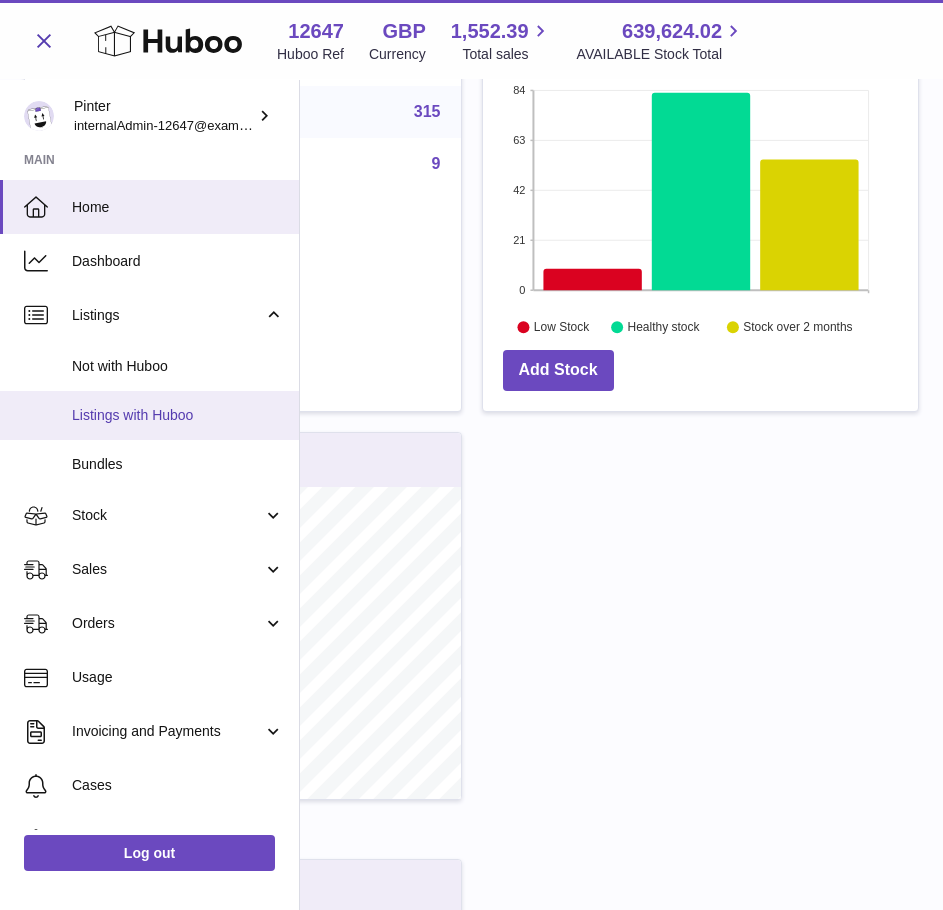 click on "Listings with Huboo" at bounding box center (178, 415) 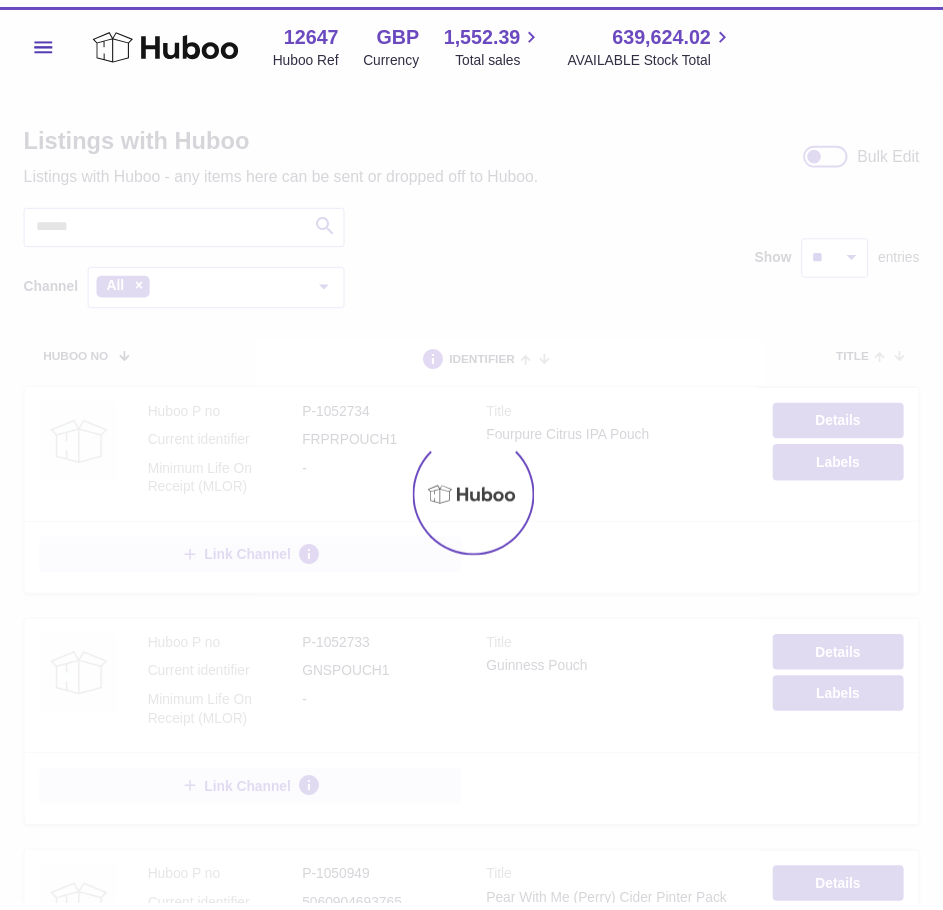 scroll, scrollTop: 0, scrollLeft: 0, axis: both 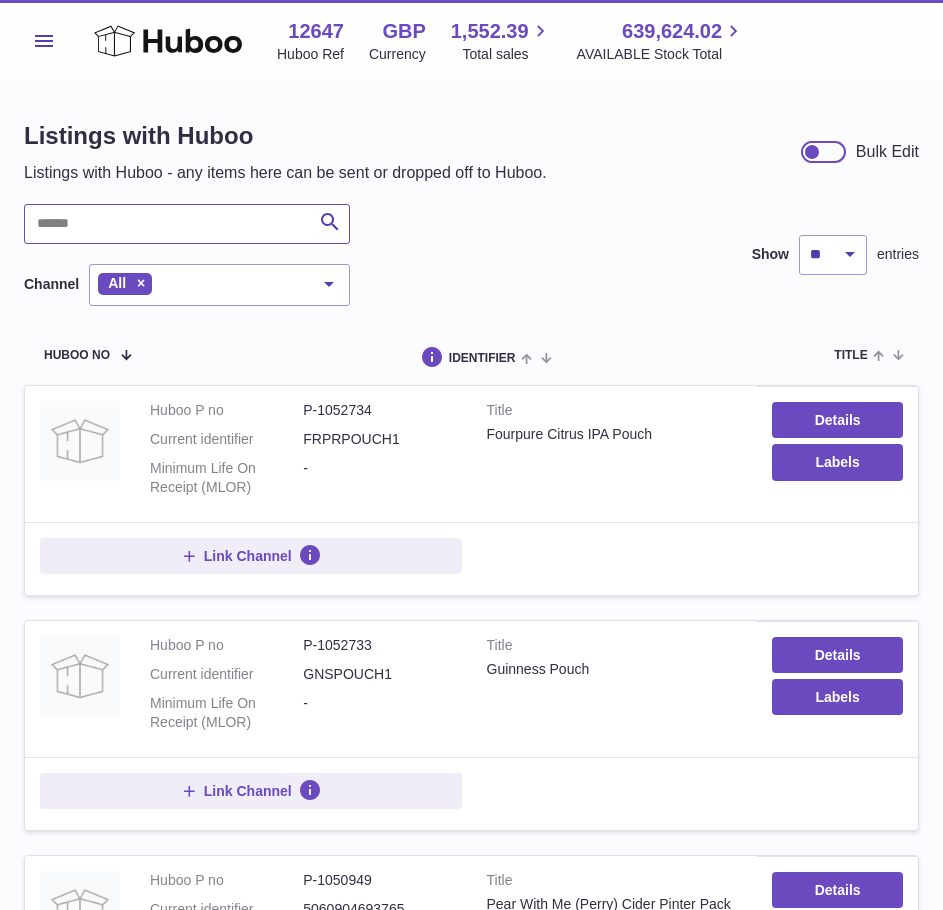 click at bounding box center [187, 224] 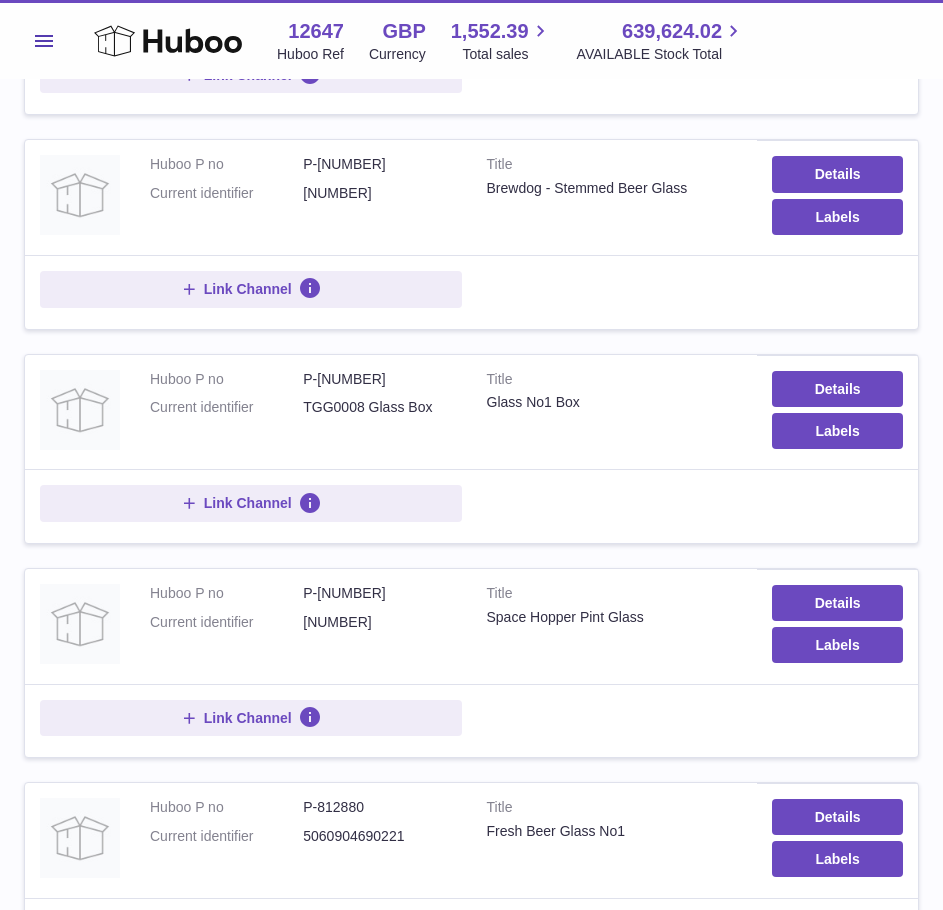 scroll, scrollTop: 618, scrollLeft: 0, axis: vertical 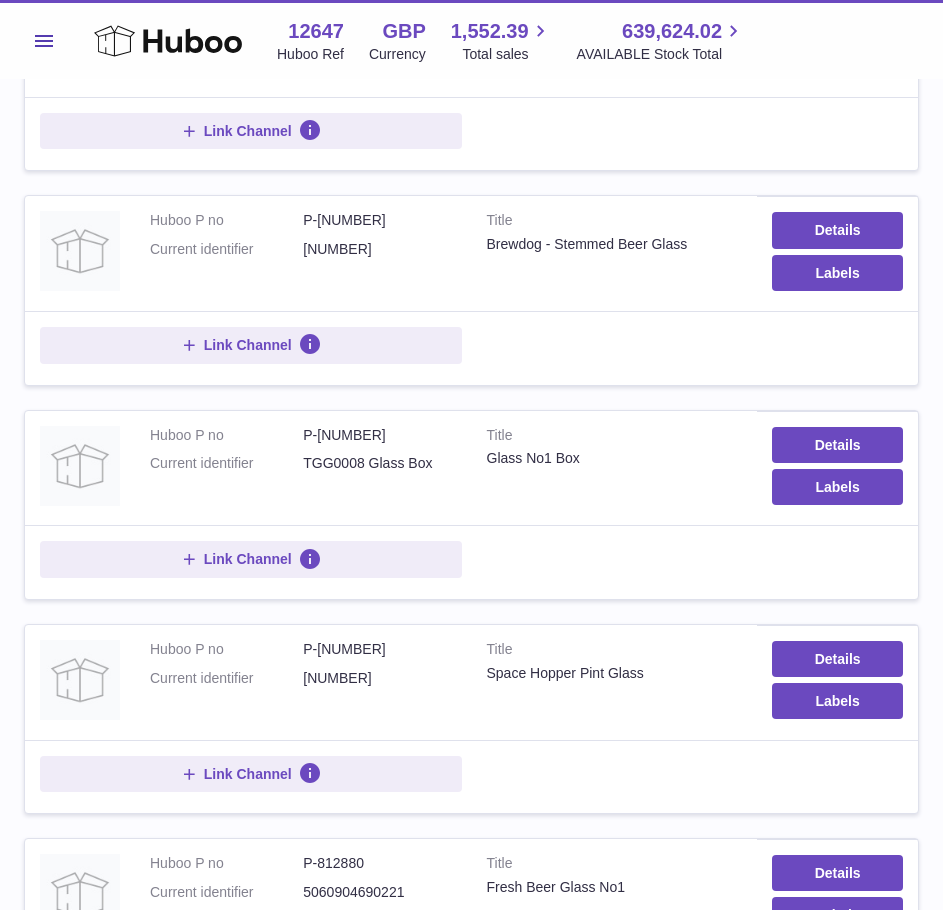 click on "P-834964" at bounding box center [379, 435] 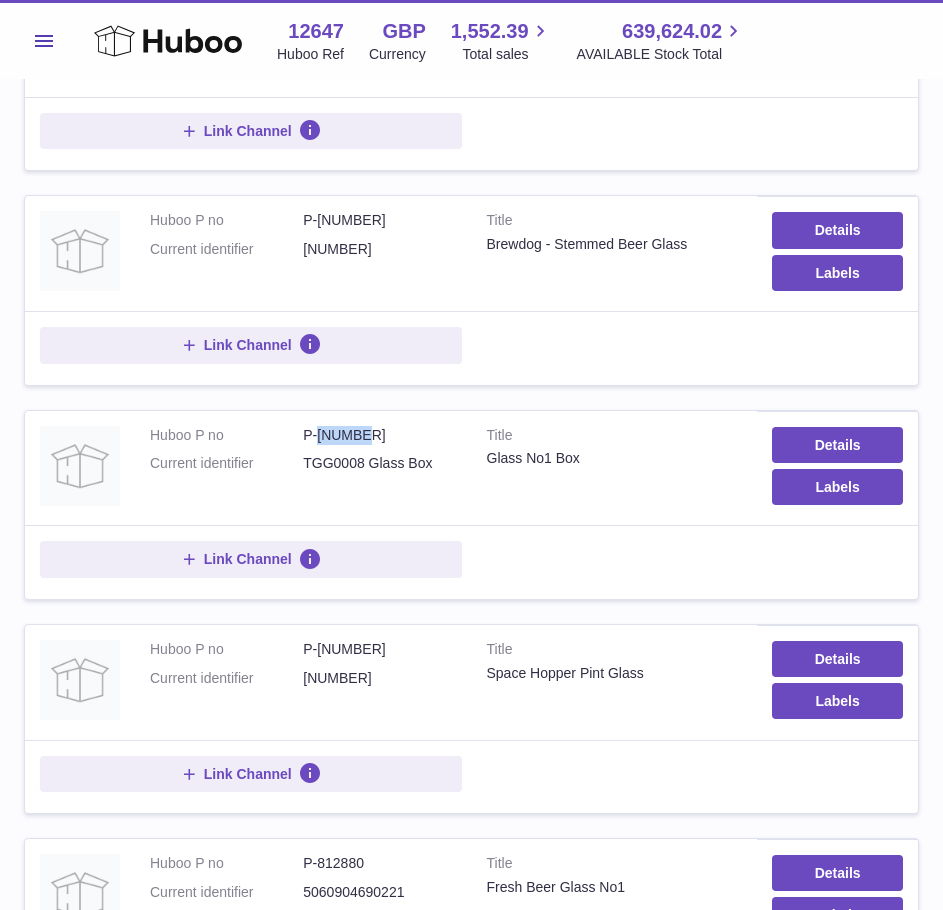 click on "P-834964" at bounding box center [379, 435] 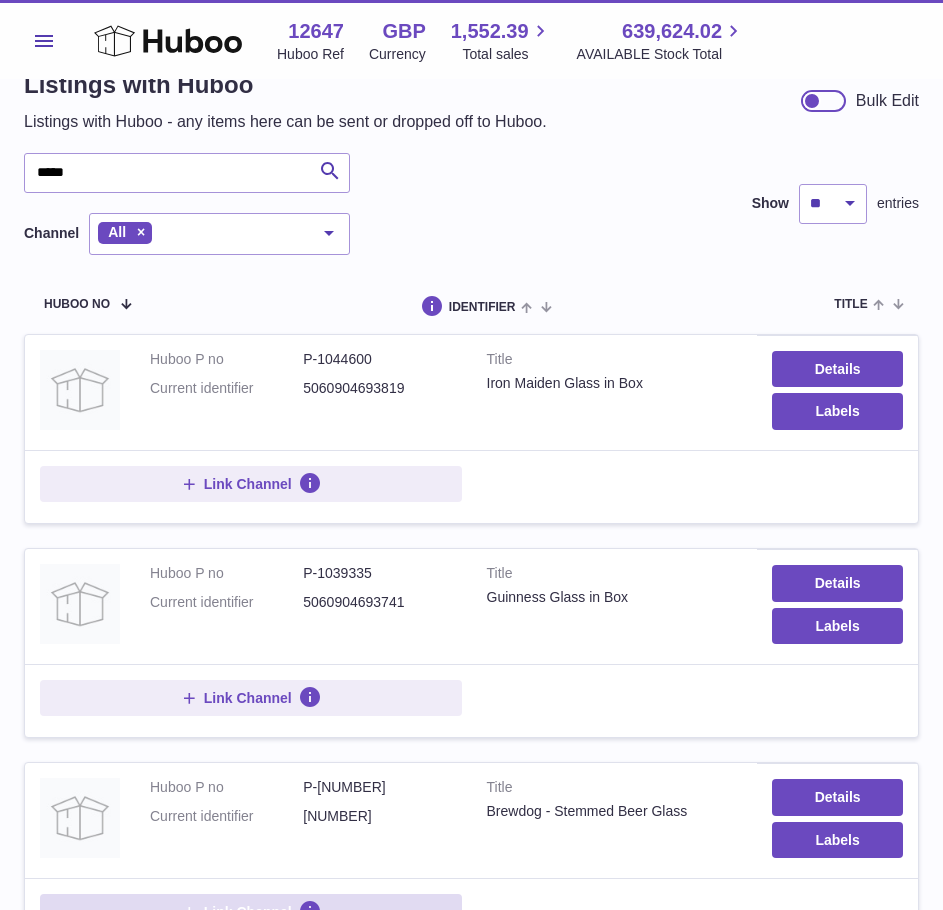 scroll, scrollTop: 18, scrollLeft: 0, axis: vertical 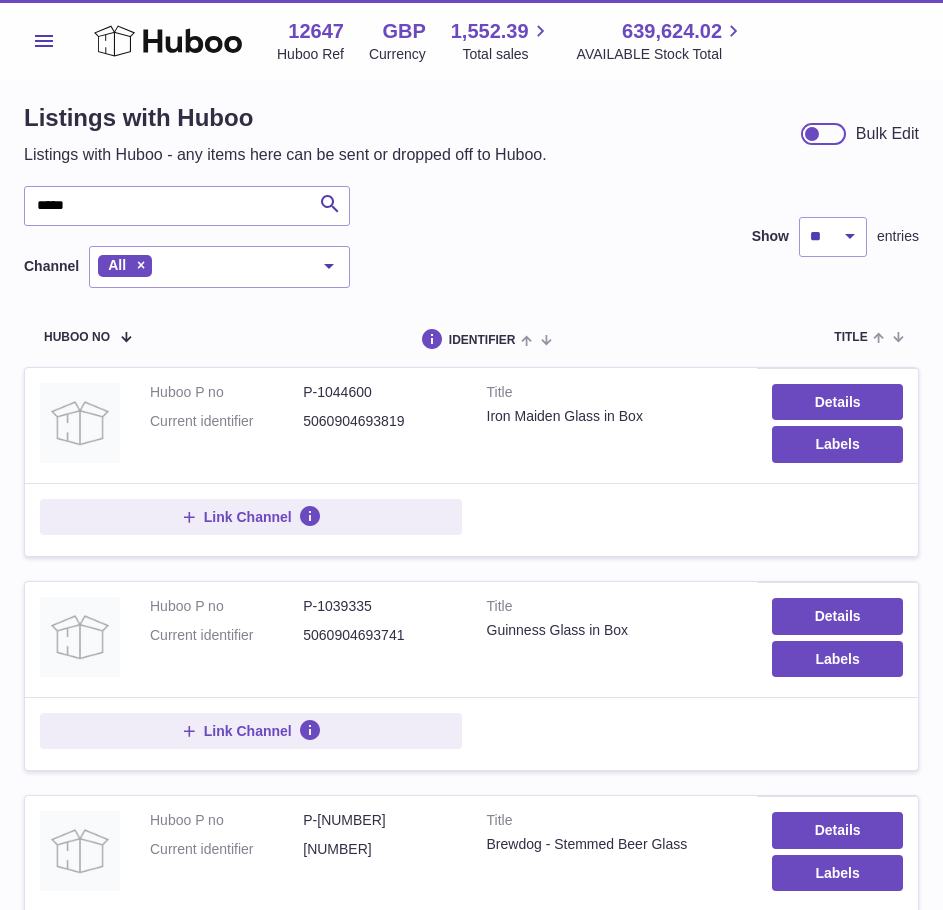 click on "P-1039335" at bounding box center [379, 606] 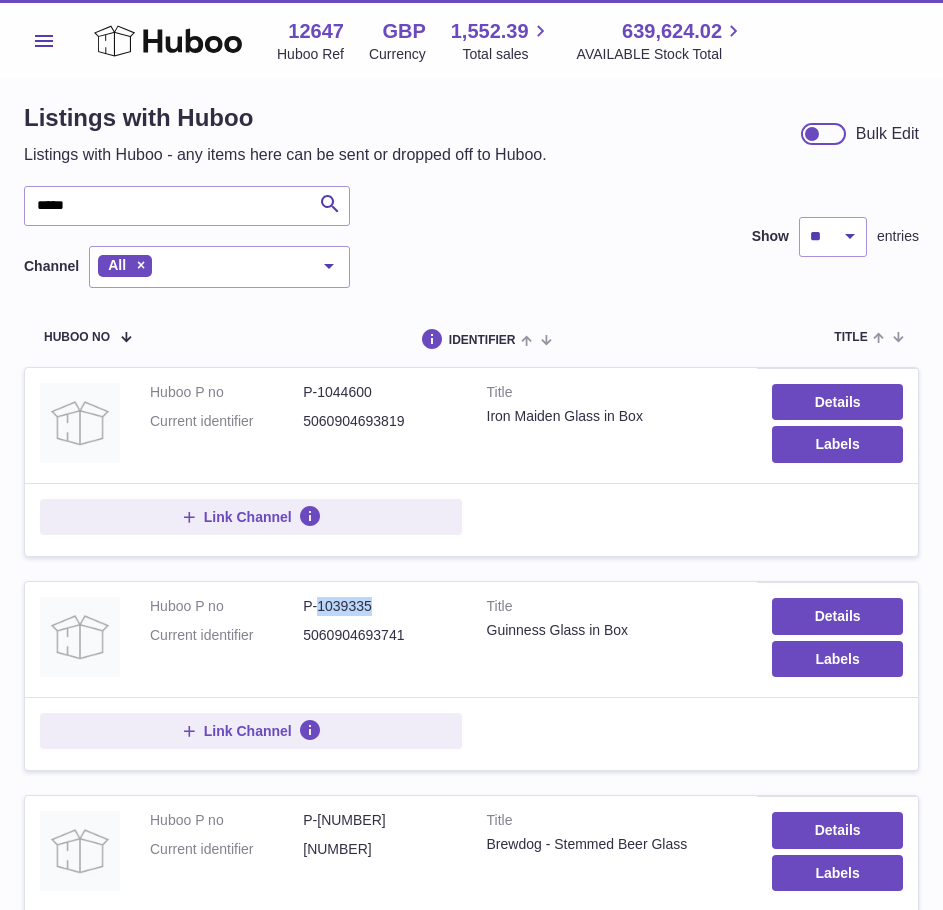 click on "P-1039335" at bounding box center [379, 606] 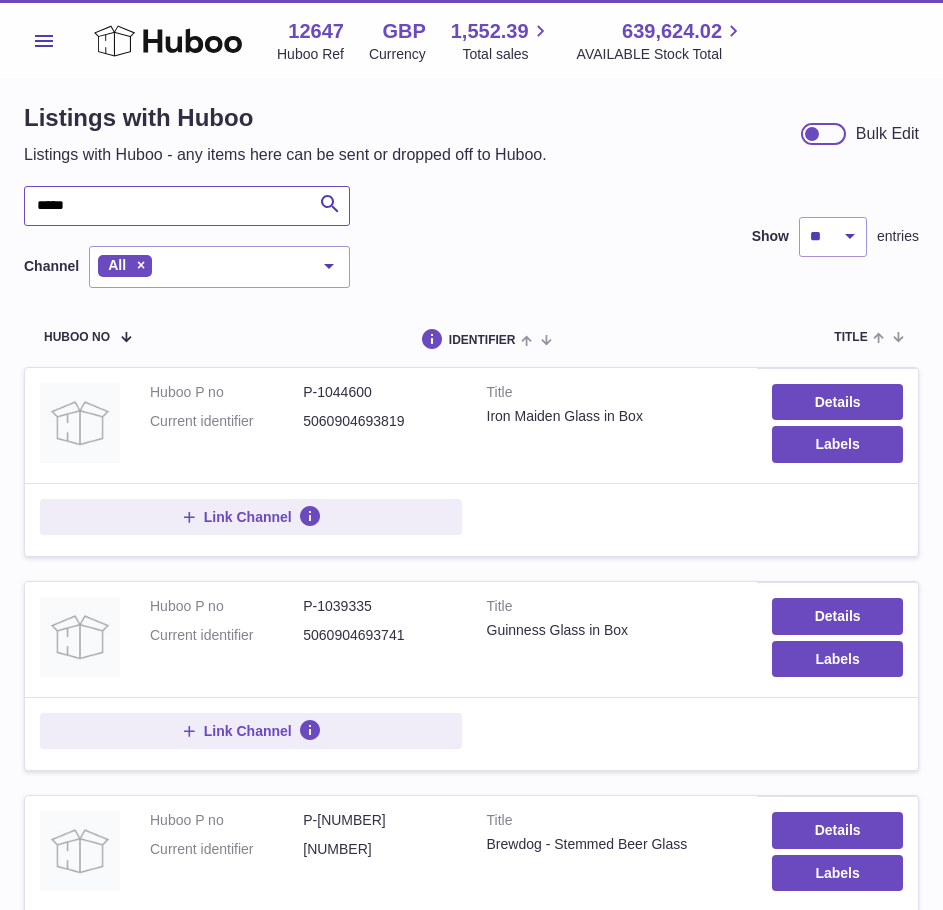 drag, startPoint x: 73, startPoint y: 195, endPoint x: 24, endPoint y: 210, distance: 51.24451 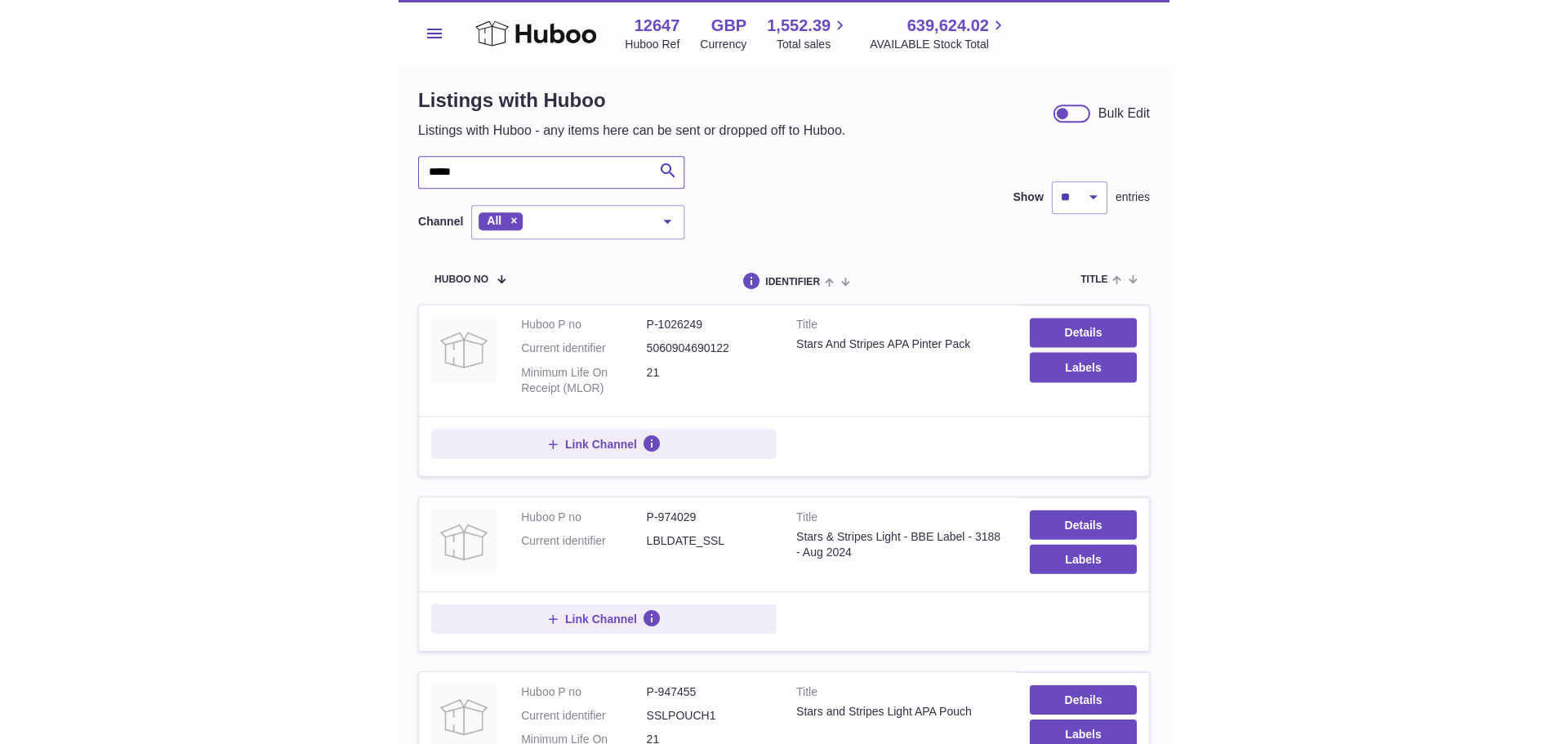 scroll, scrollTop: 0, scrollLeft: 0, axis: both 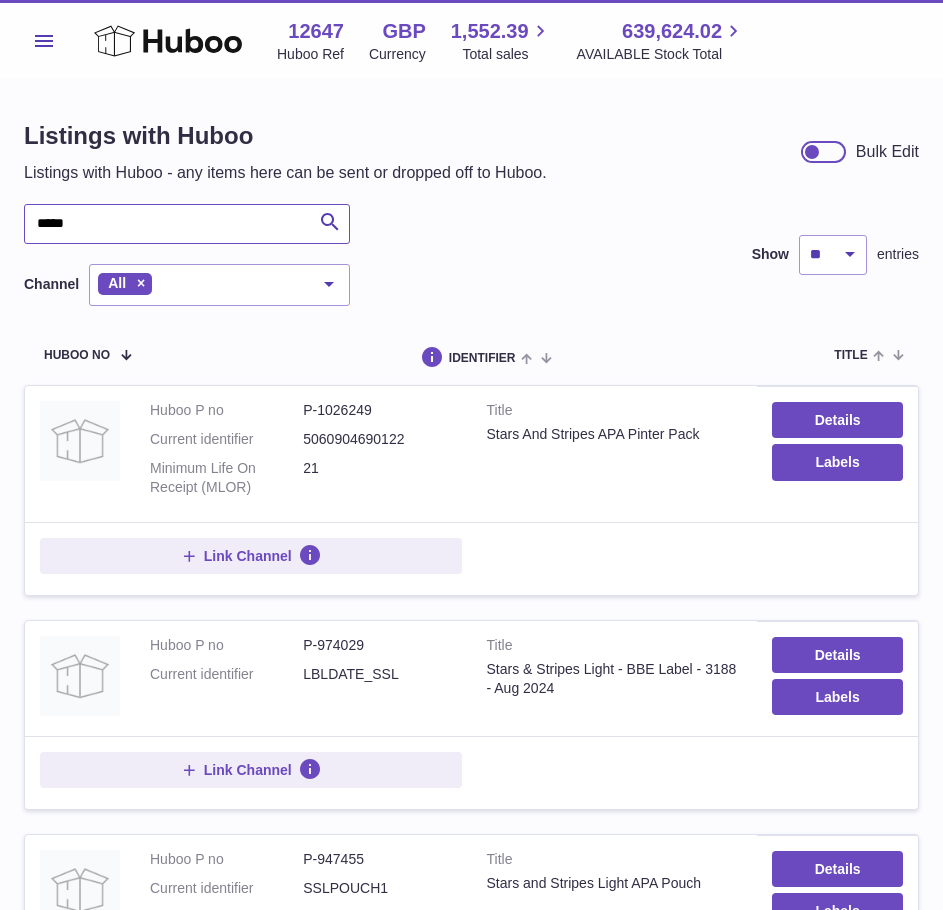 drag, startPoint x: 108, startPoint y: 231, endPoint x: 15, endPoint y: 233, distance: 93.0215 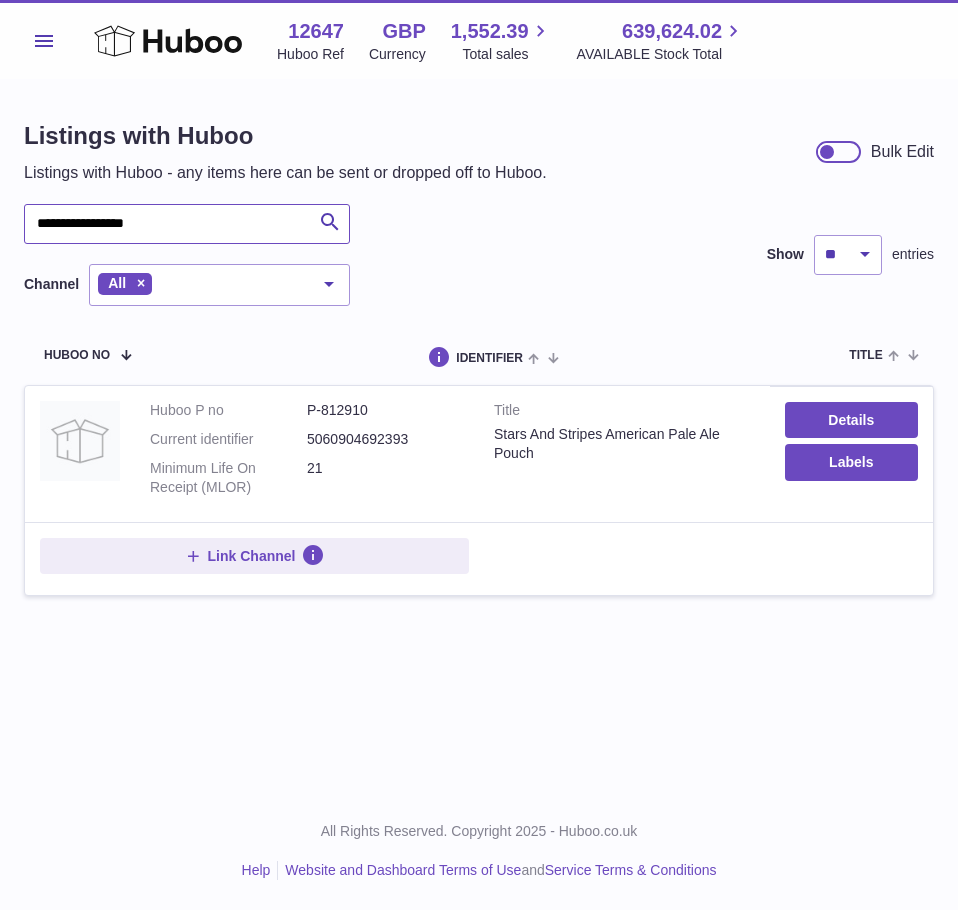 type on "**********" 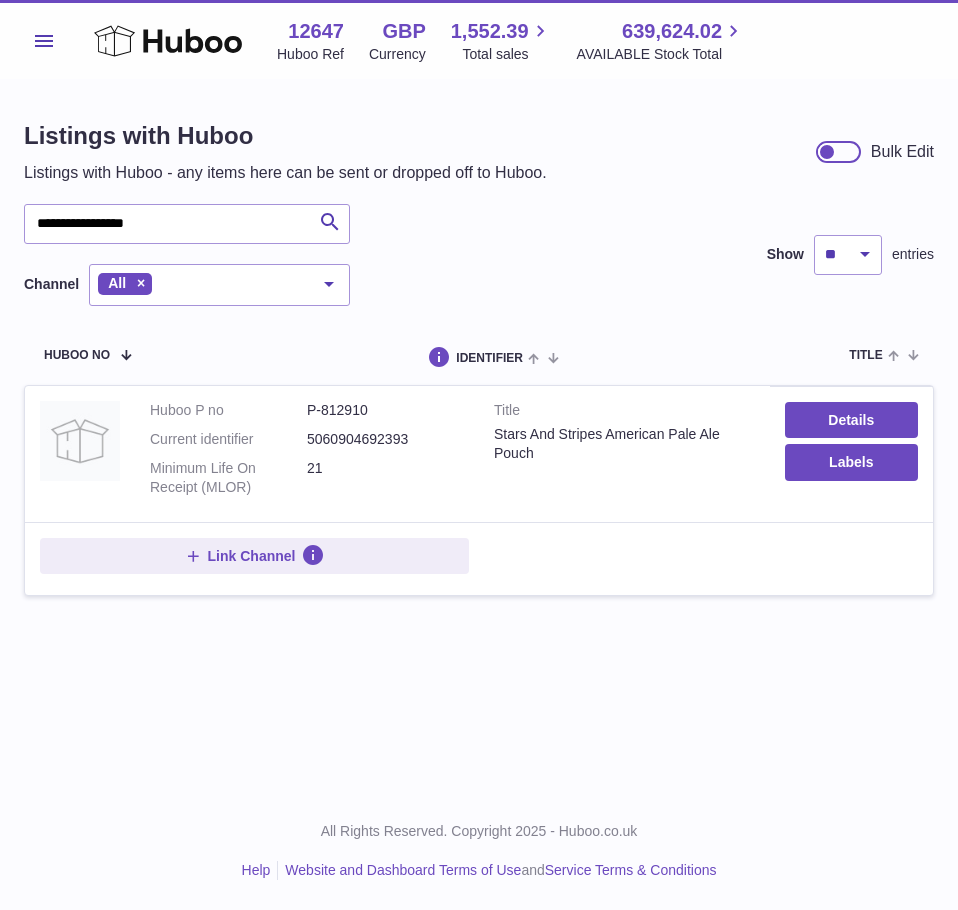 click on "P-812910" at bounding box center [385, 410] 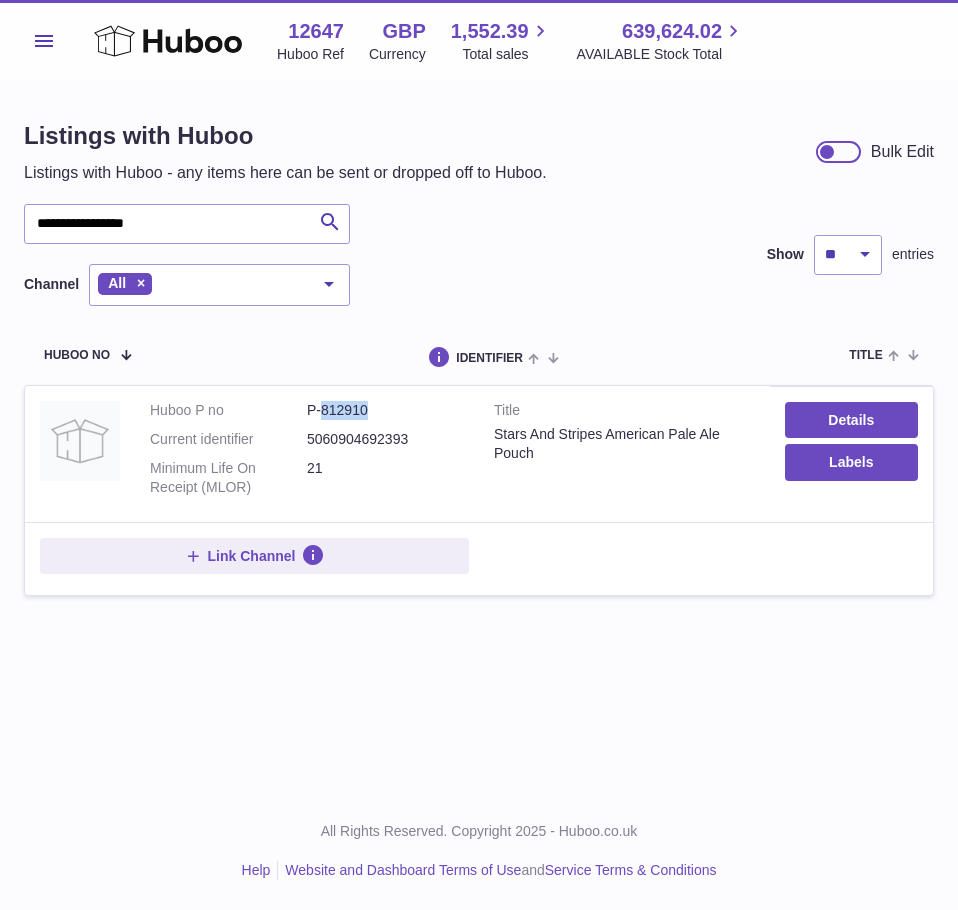 click on "P-812910" at bounding box center [385, 410] 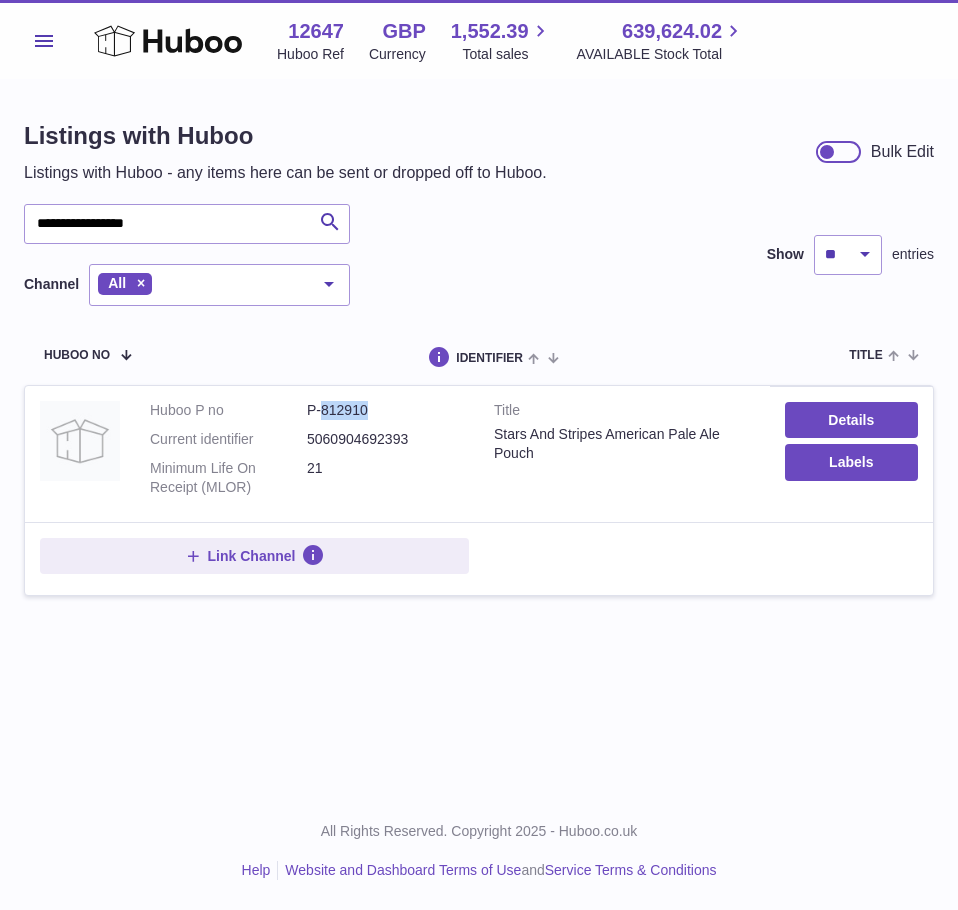 copy on "812910" 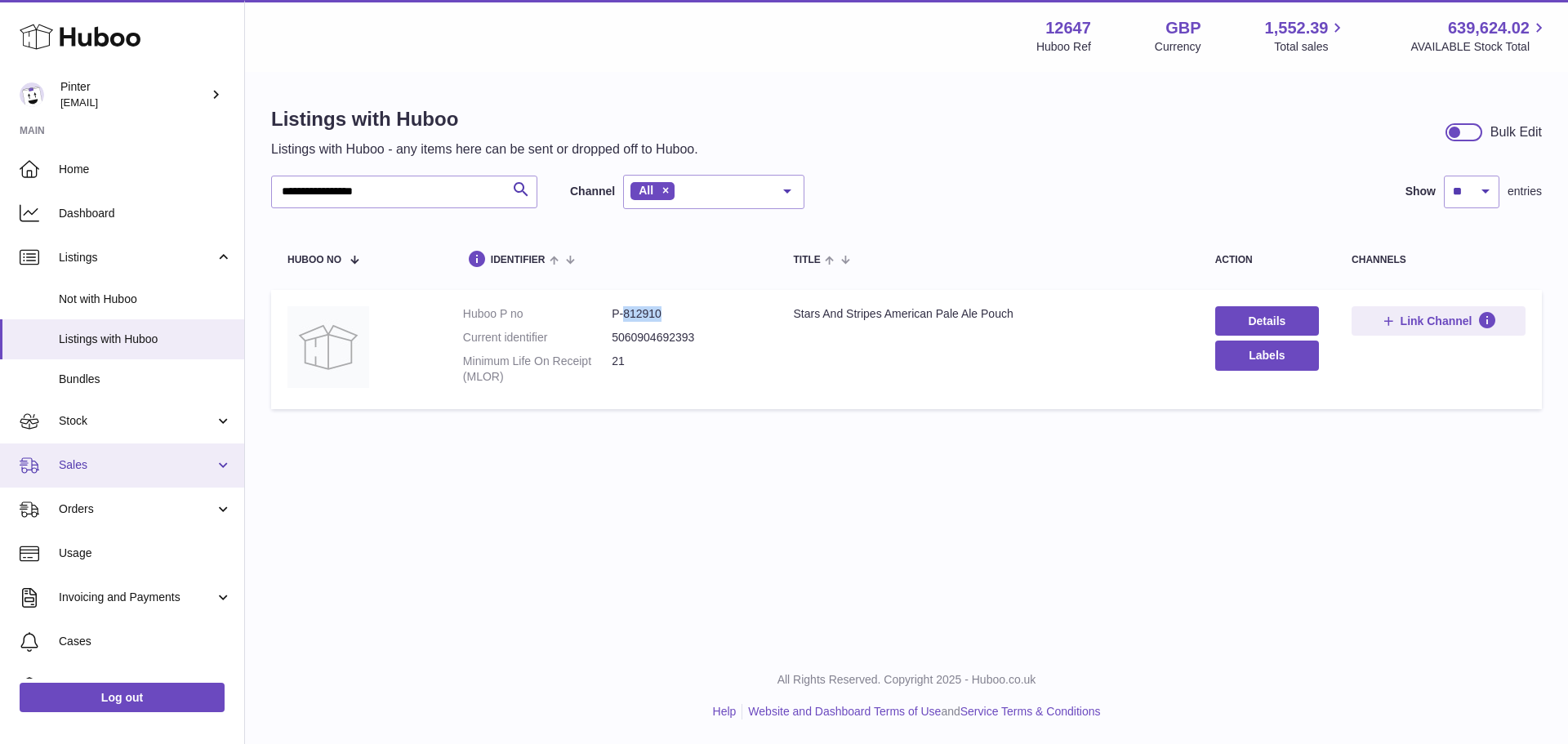 click on "Sales" at bounding box center [136, 465] 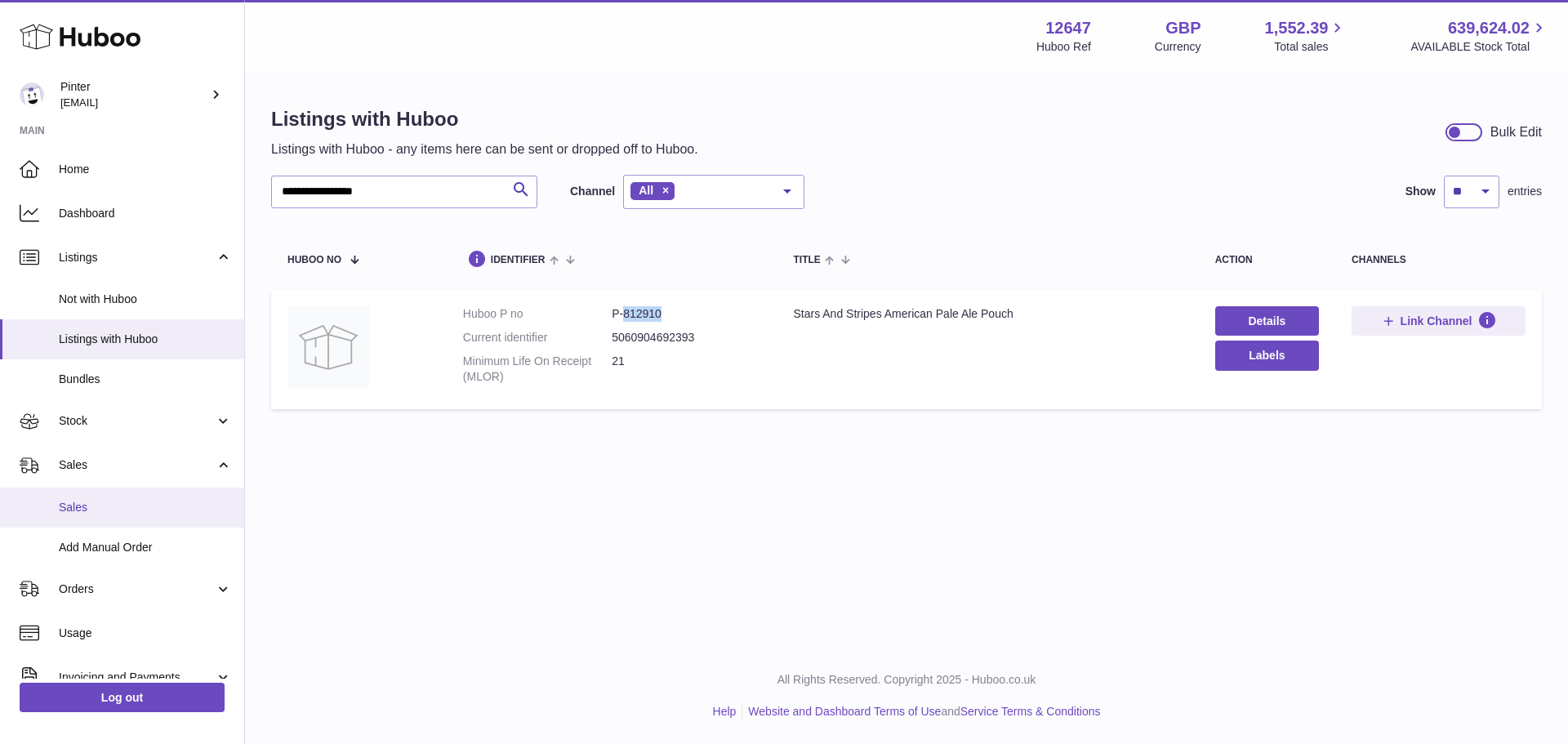 click on "Sales" at bounding box center [145, 507] 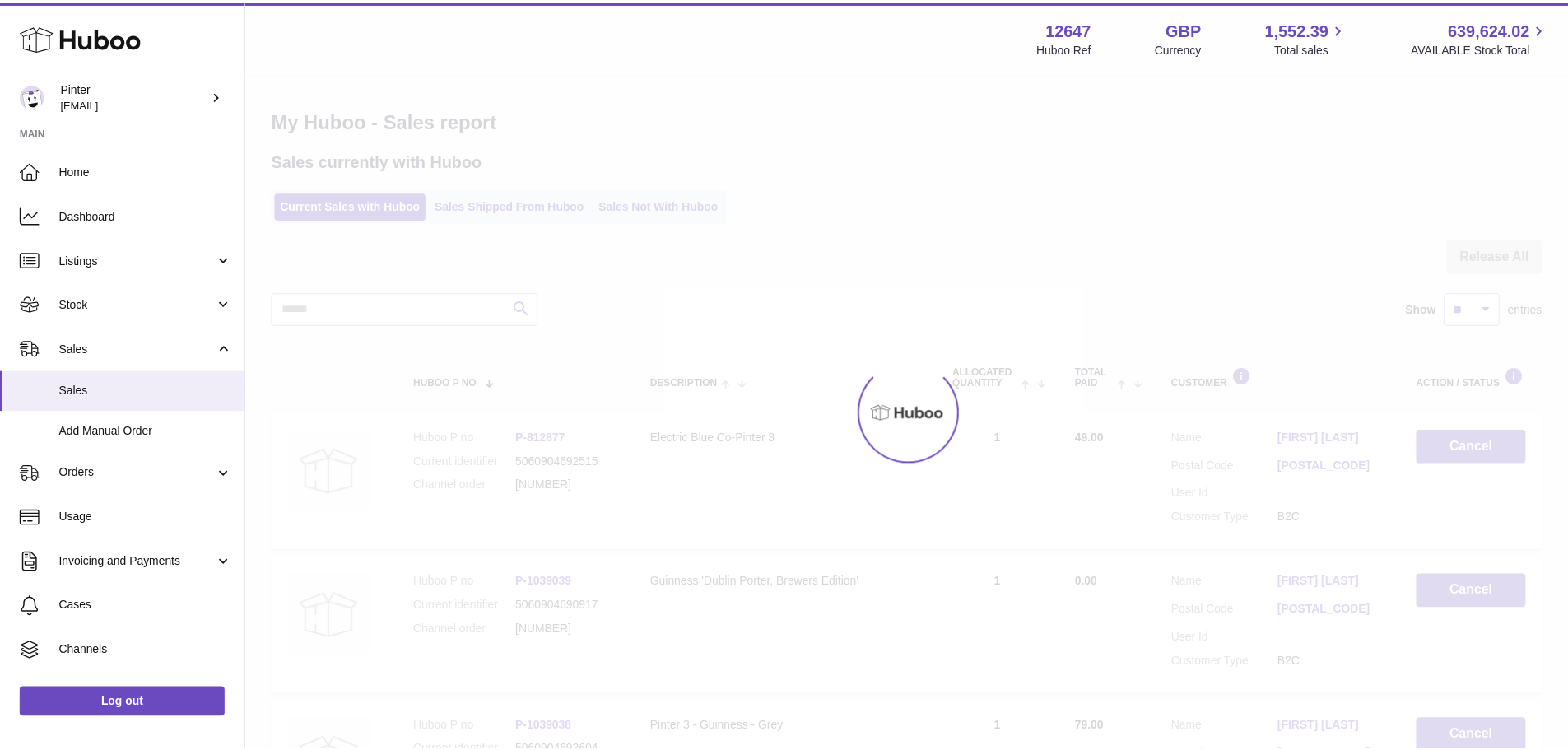 scroll, scrollTop: 0, scrollLeft: 0, axis: both 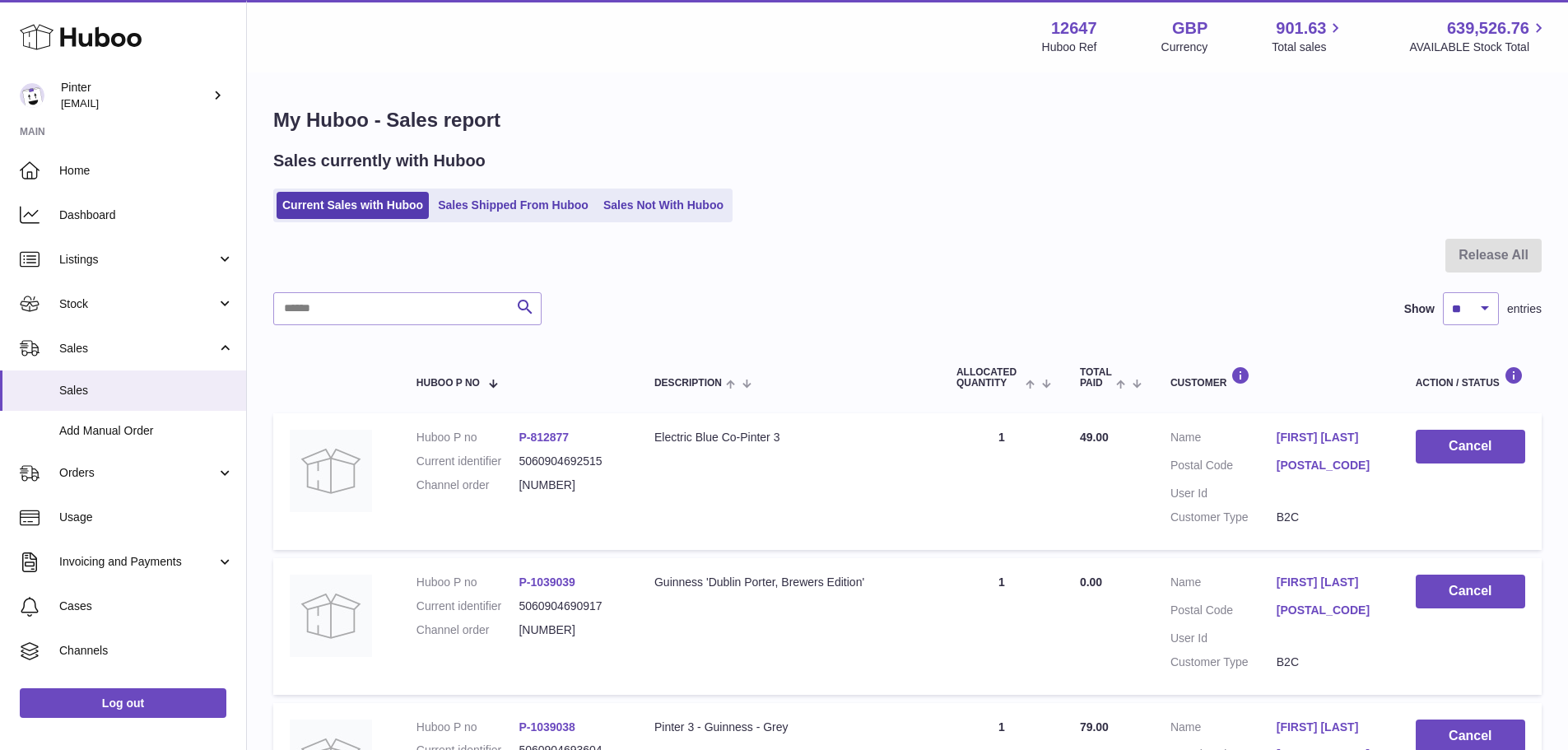 click on "Sales Shipped From Huboo" at bounding box center (513, 205) 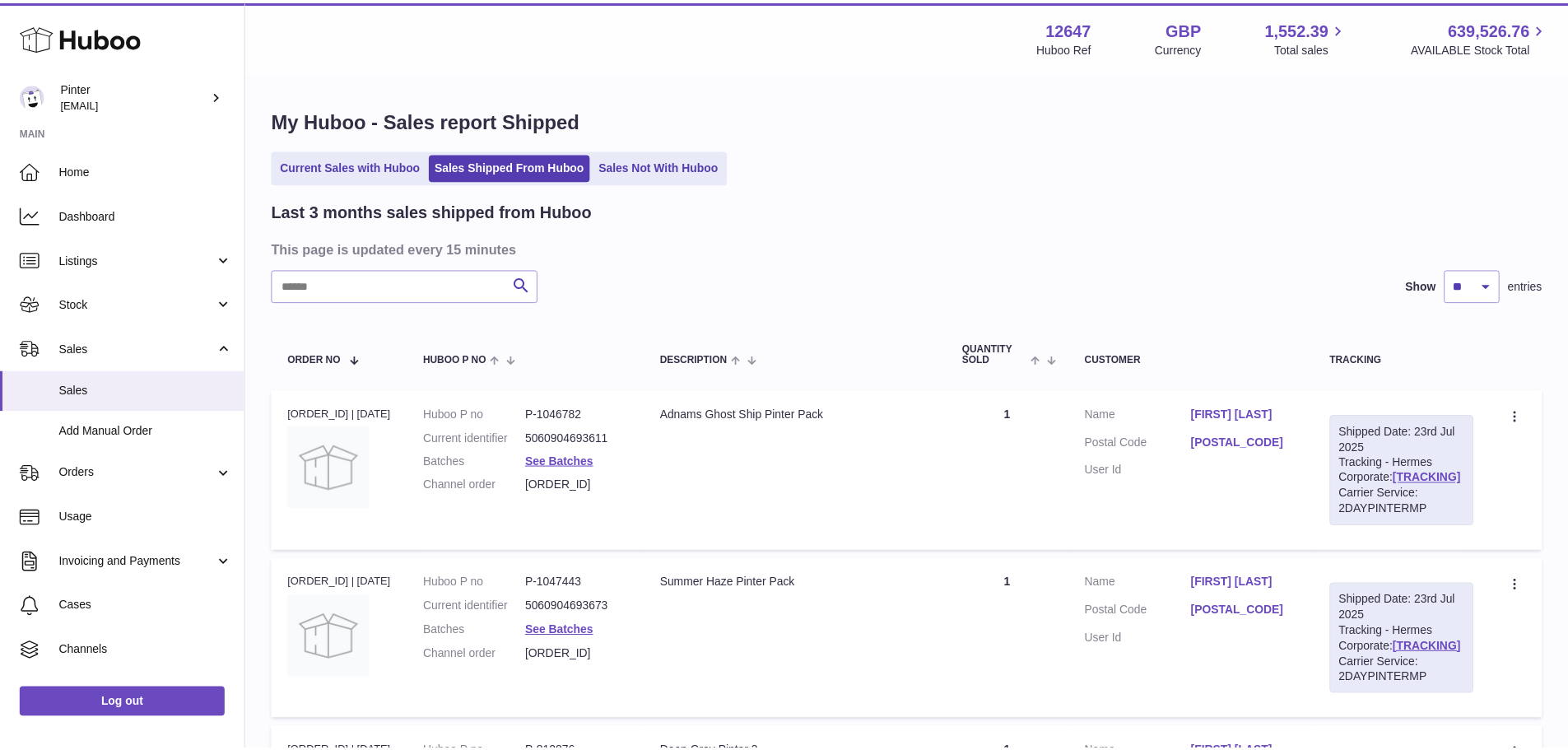 scroll, scrollTop: 0, scrollLeft: 0, axis: both 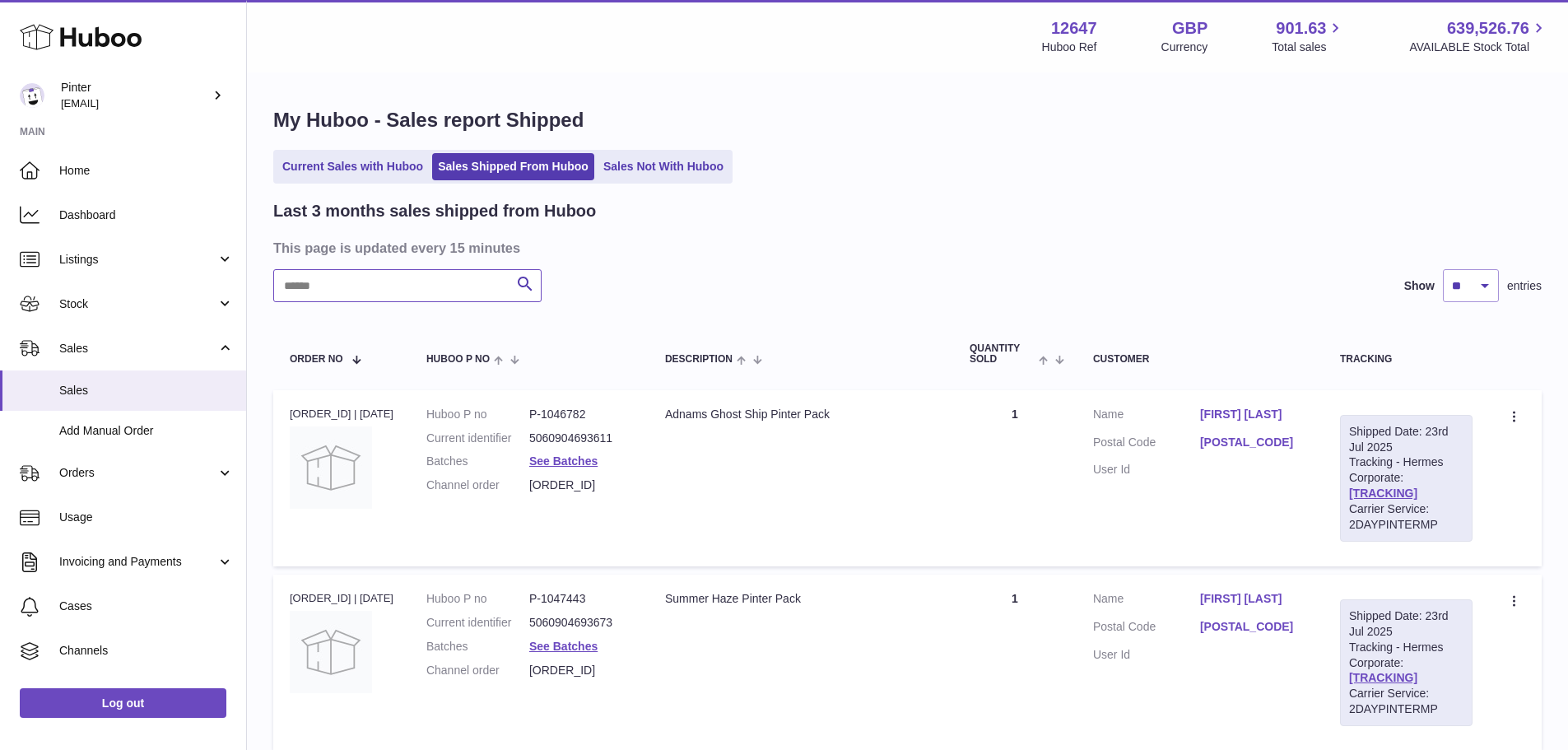 click at bounding box center [407, 286] 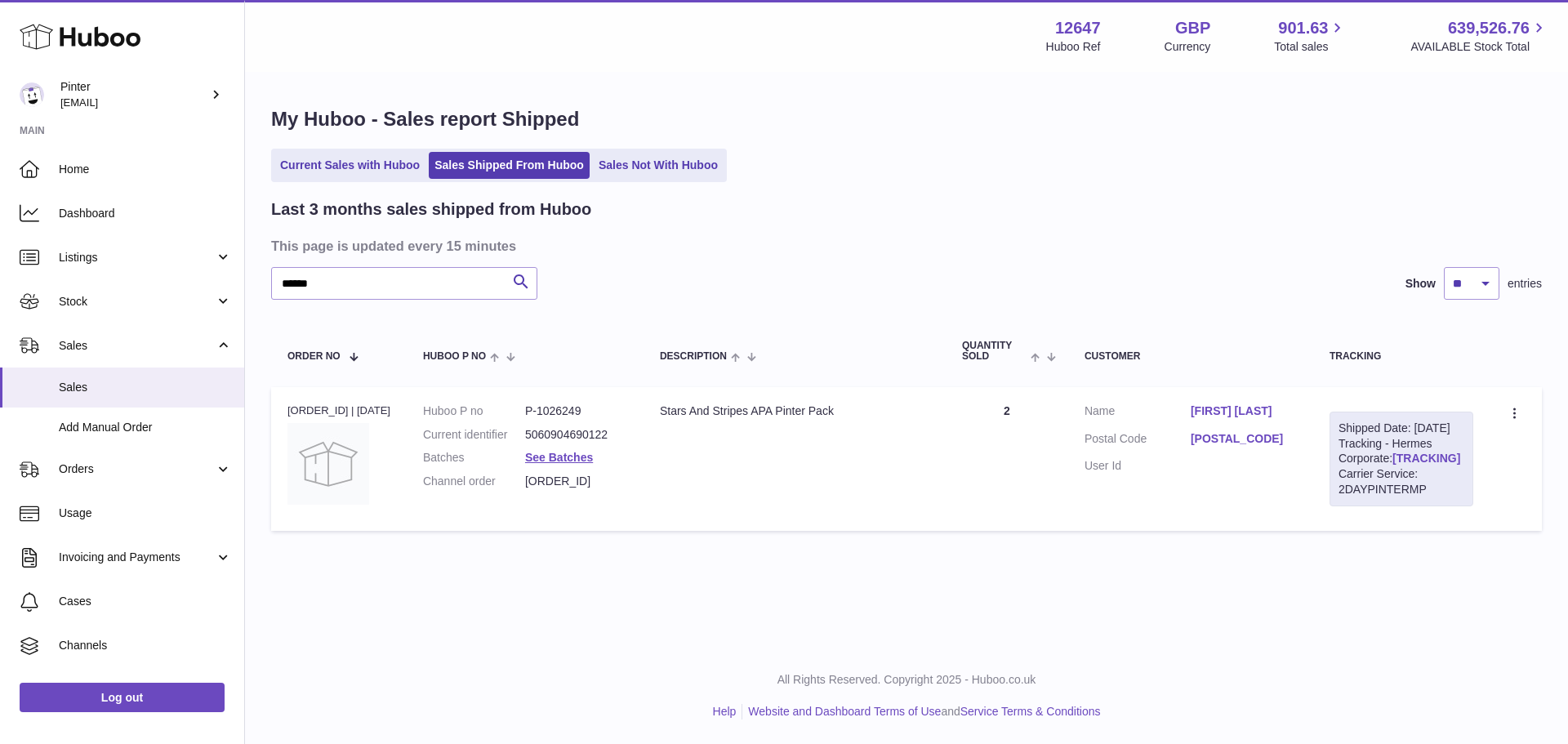 drag, startPoint x: 1334, startPoint y: 488, endPoint x: 1449, endPoint y: 488, distance: 115 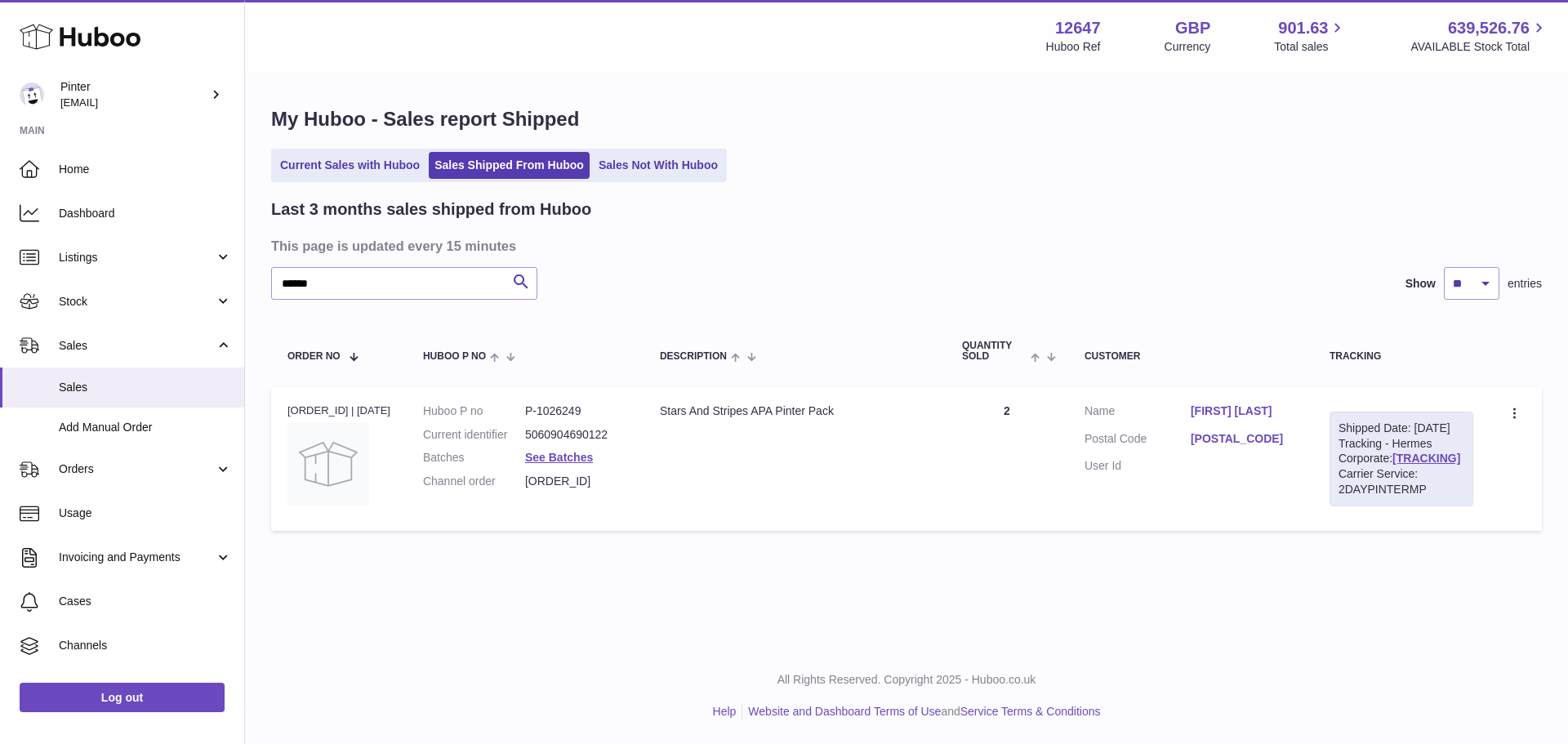 copy on "H01HYA0047457865" 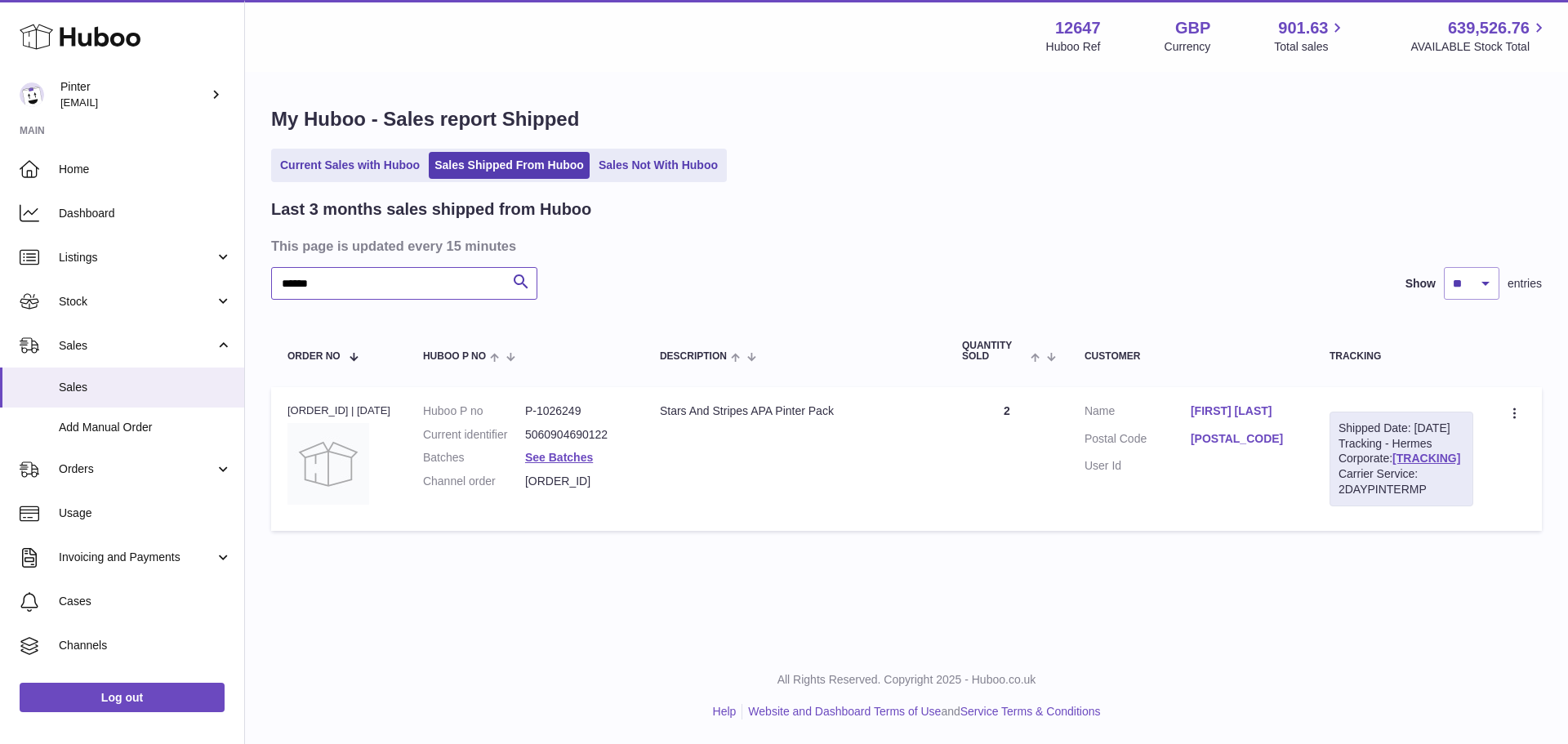 click on "******" at bounding box center (404, 283) 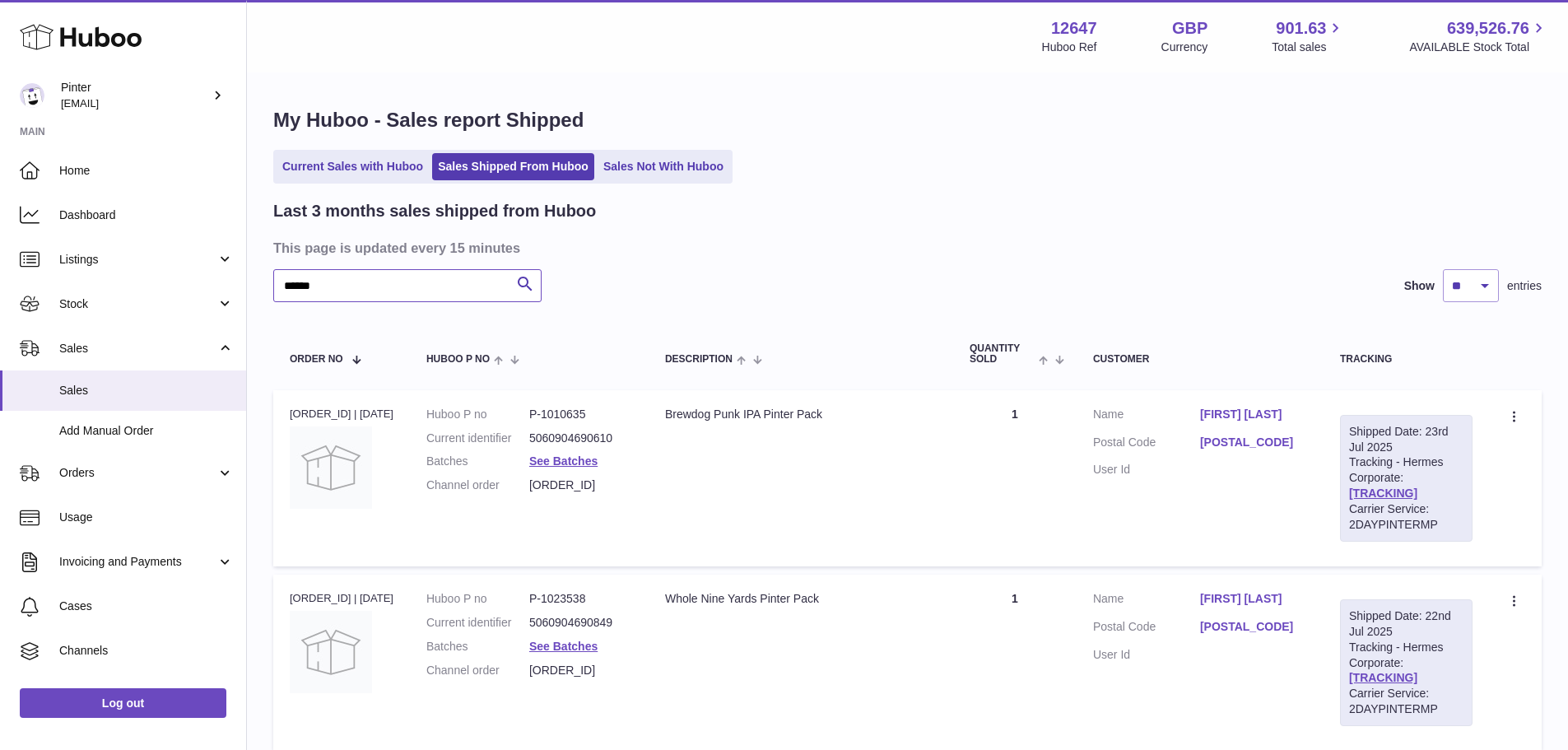 type on "******" 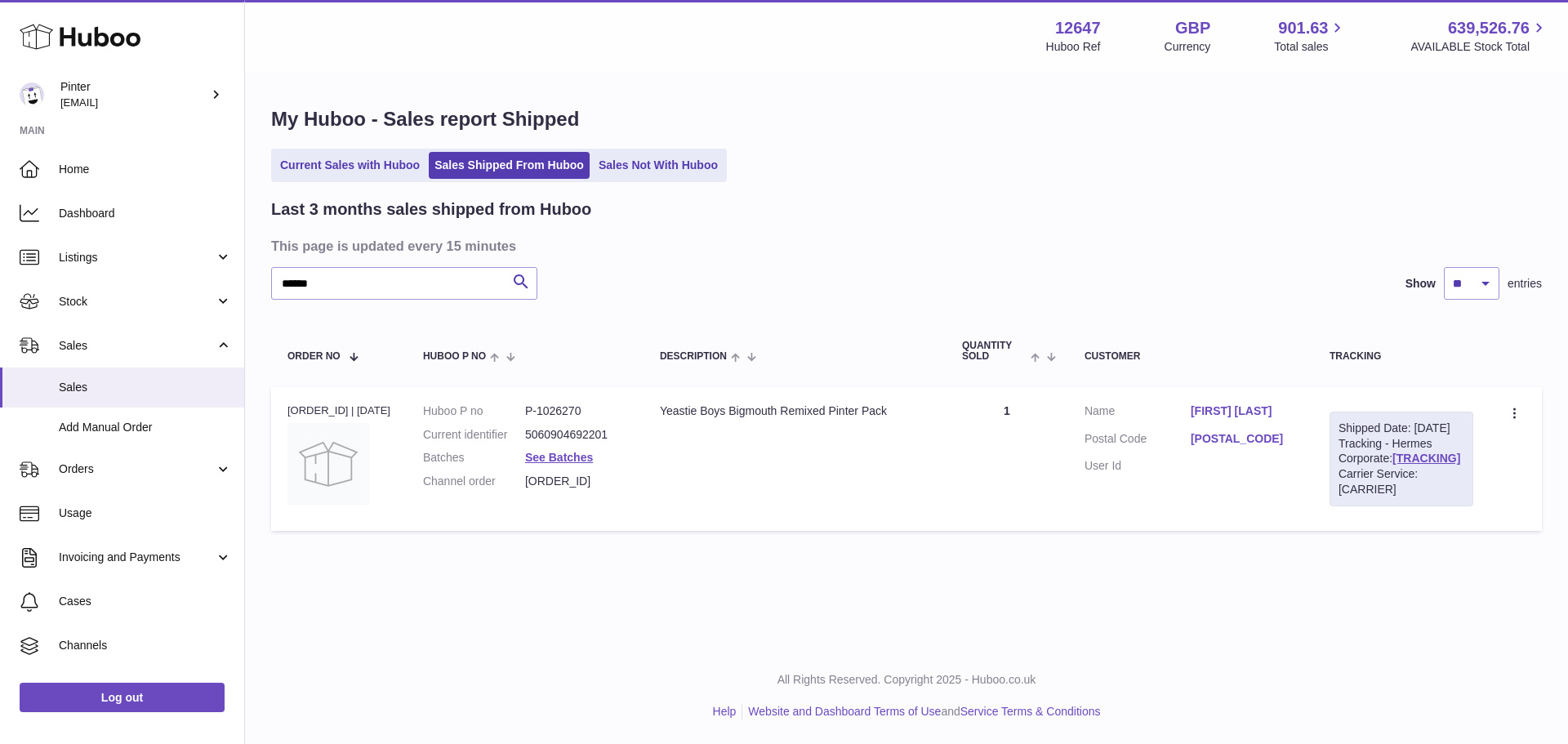 drag, startPoint x: 1338, startPoint y: 484, endPoint x: 1454, endPoint y: 488, distance: 116.06895 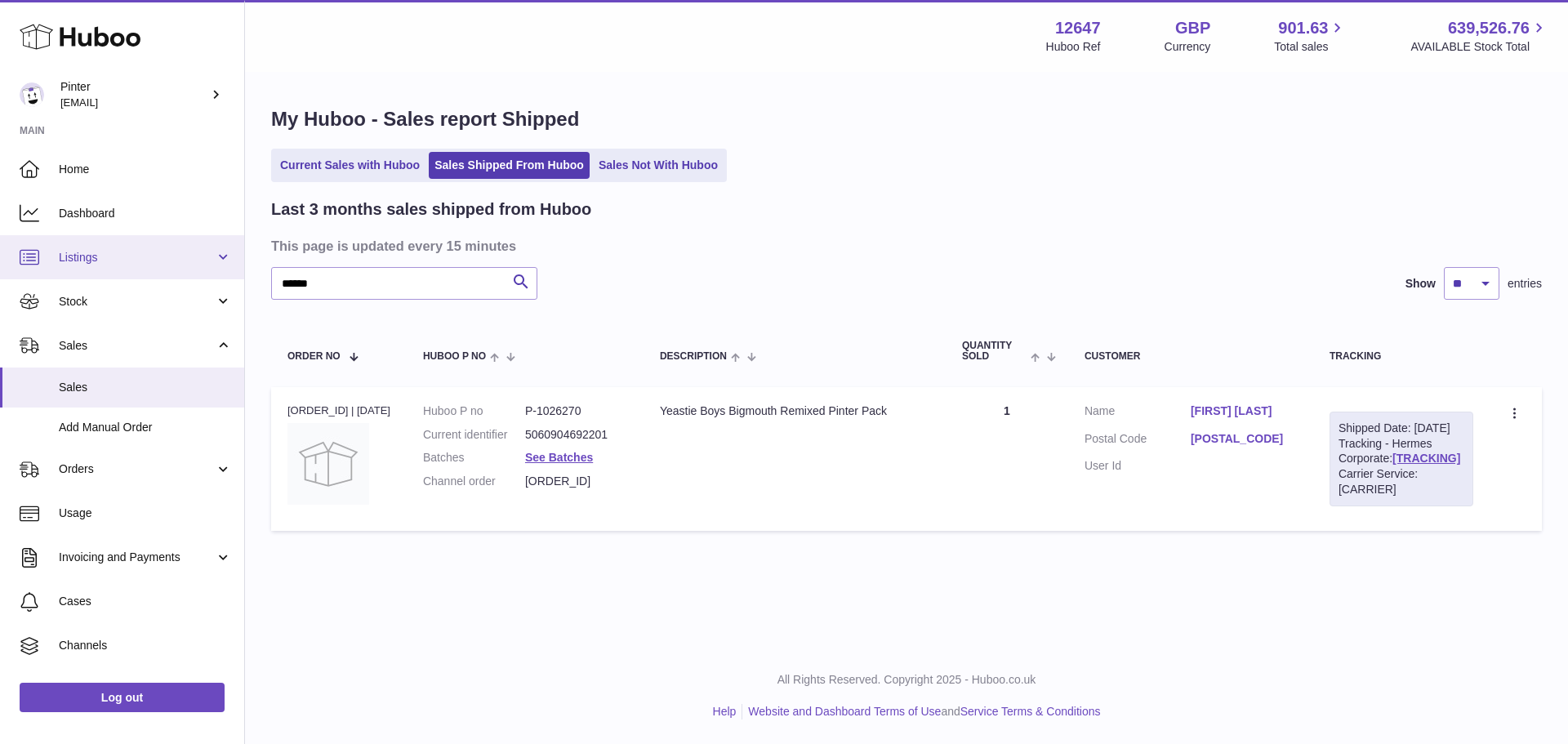 click on "Listings" at bounding box center [136, 257] 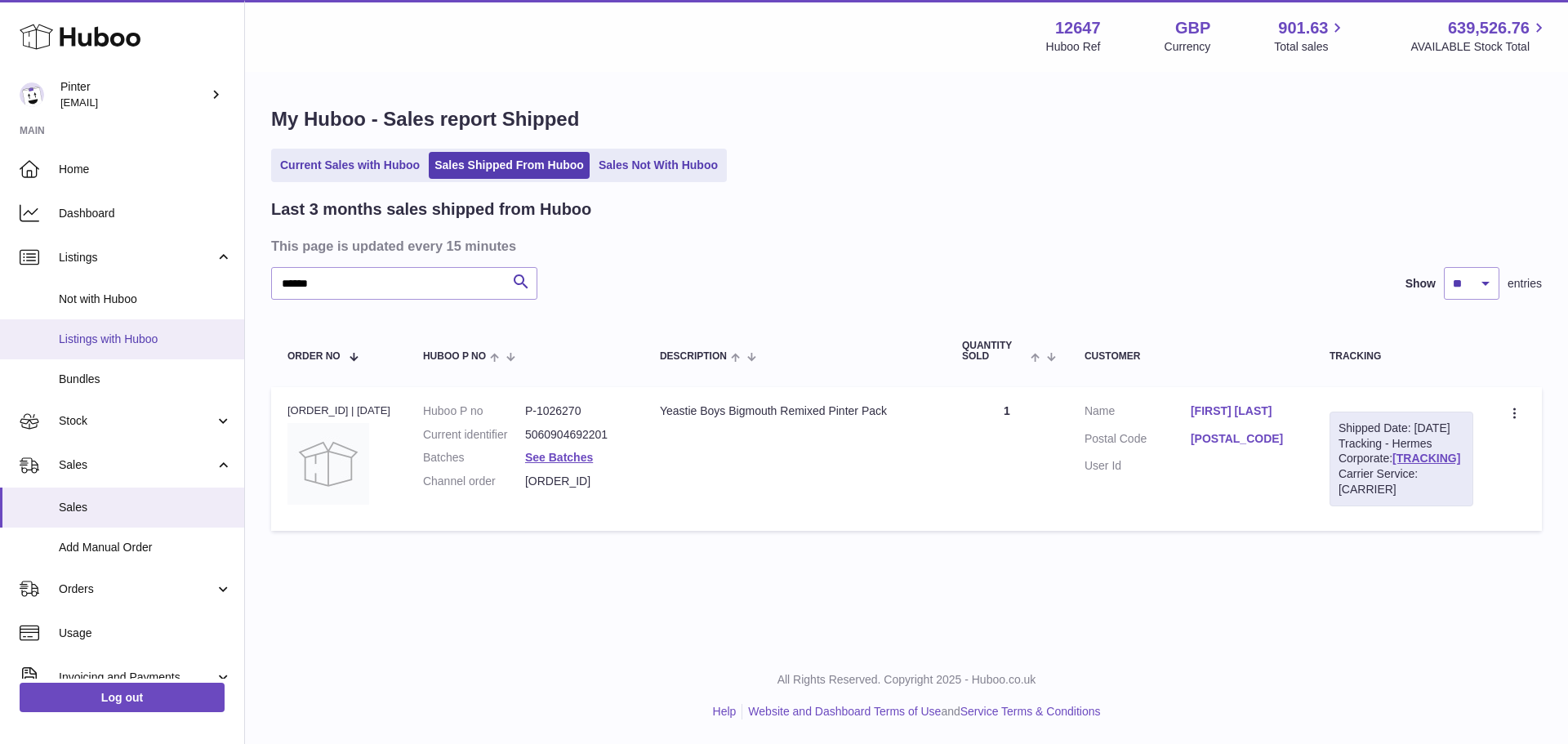 click on "Listings with Huboo" at bounding box center [145, 339] 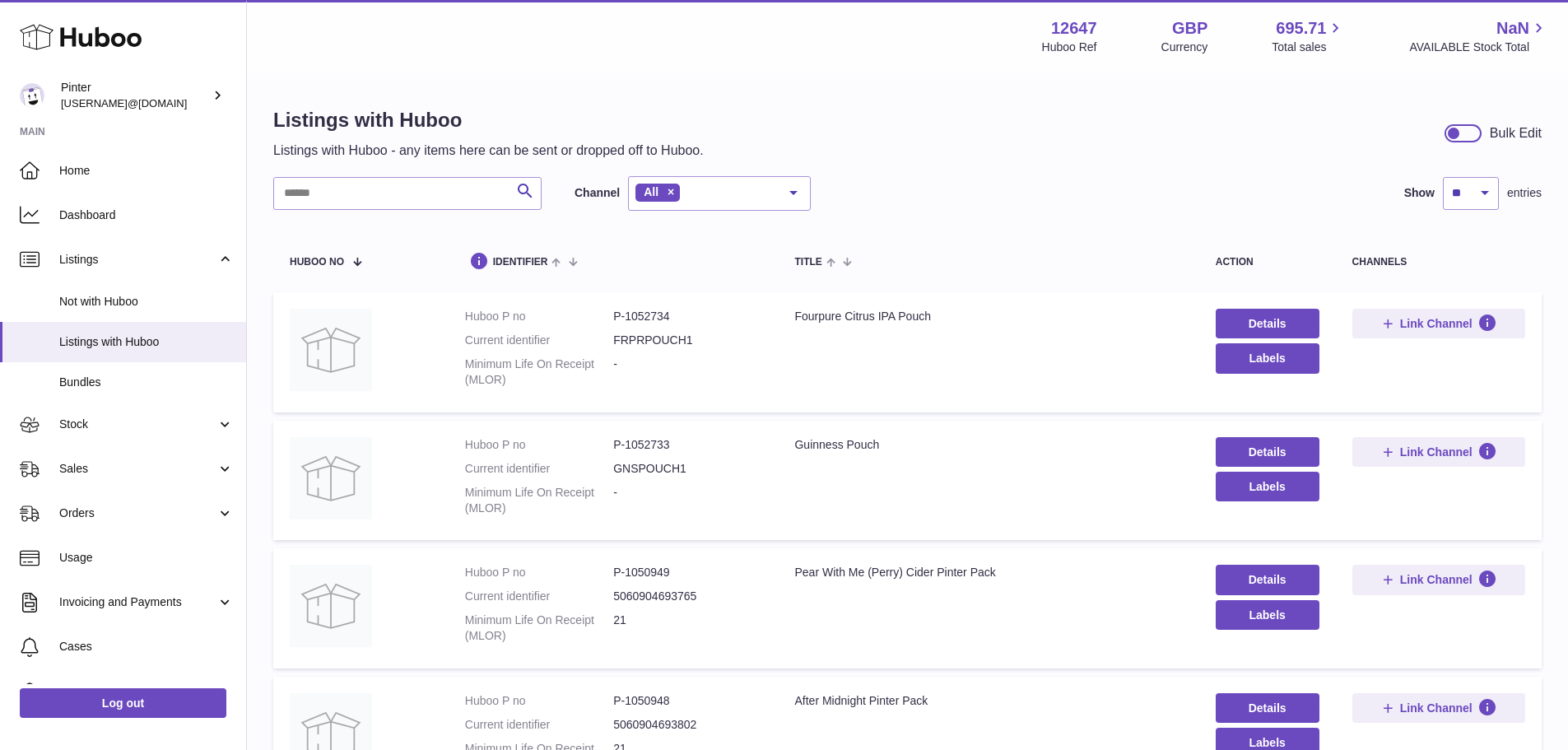 scroll, scrollTop: 0, scrollLeft: 0, axis: both 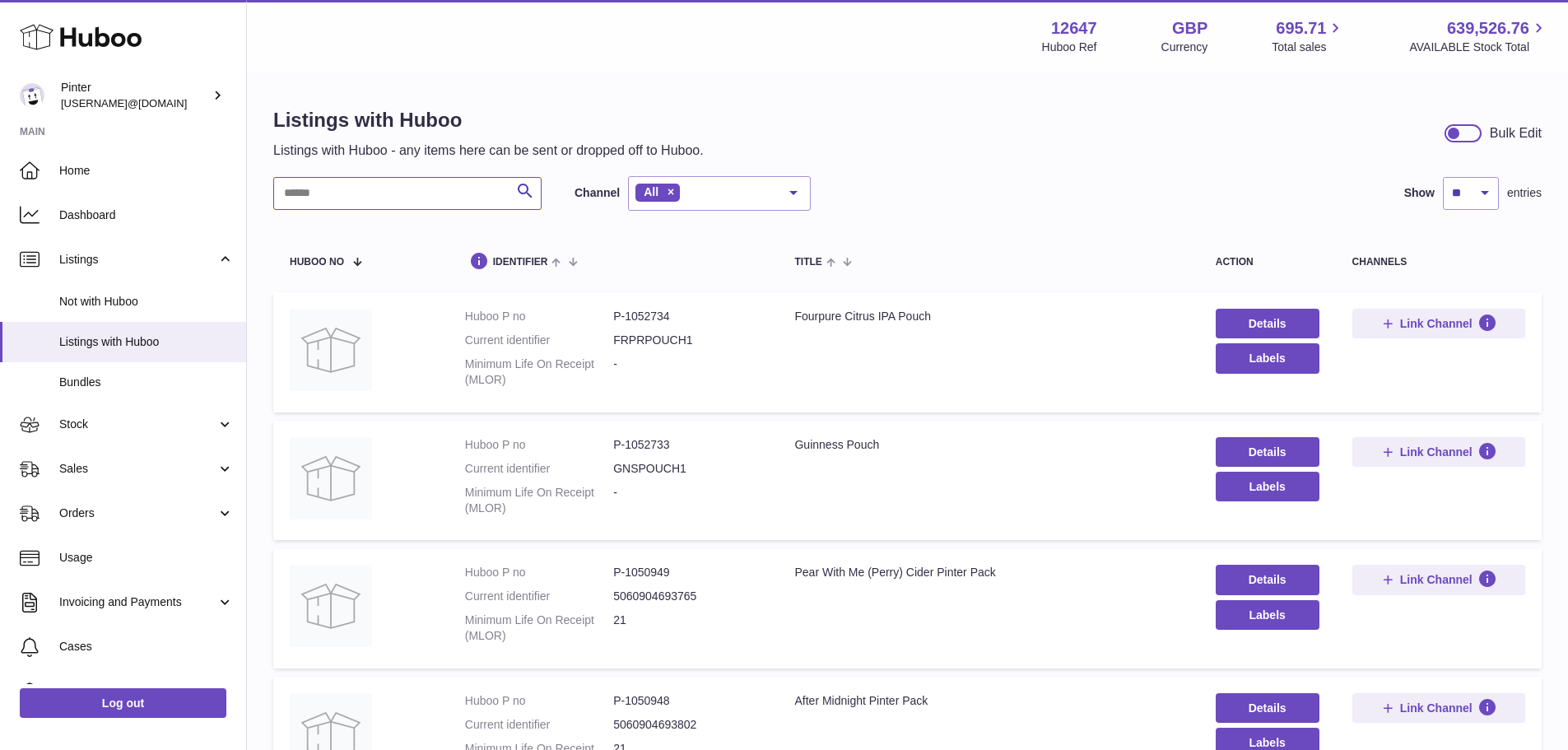 click at bounding box center (407, 193) 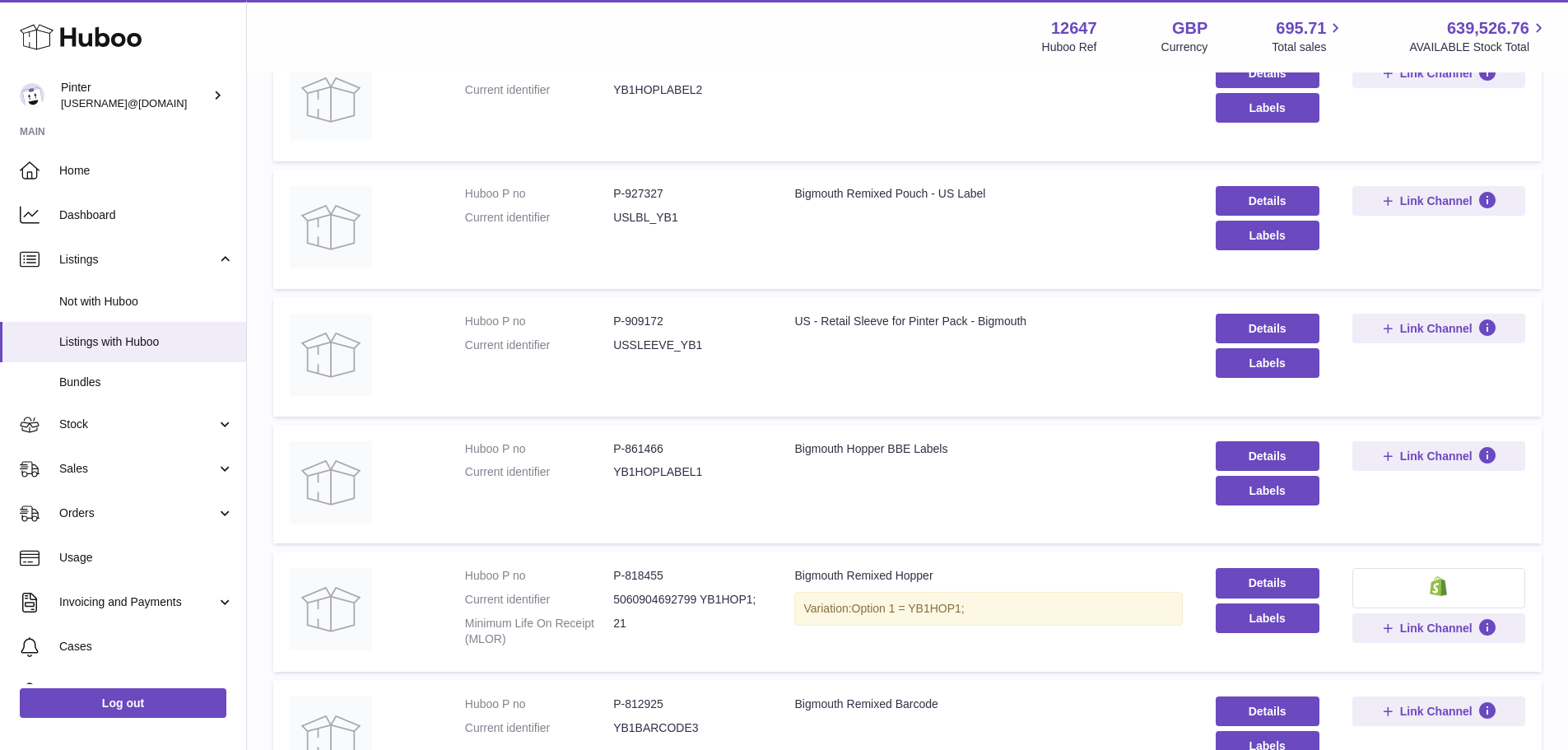 scroll, scrollTop: 412, scrollLeft: 0, axis: vertical 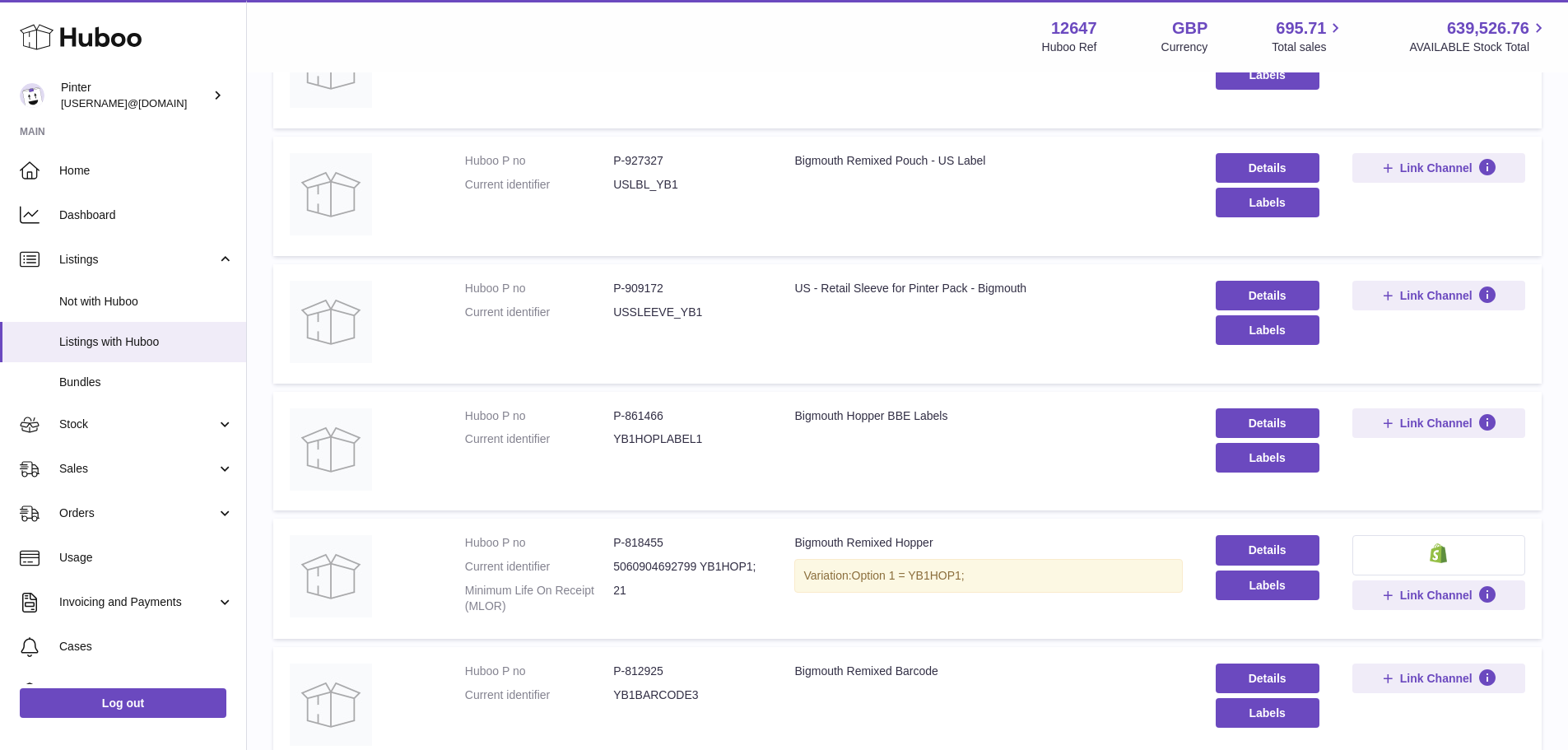 click on "P-818455" at bounding box center (687, 543) 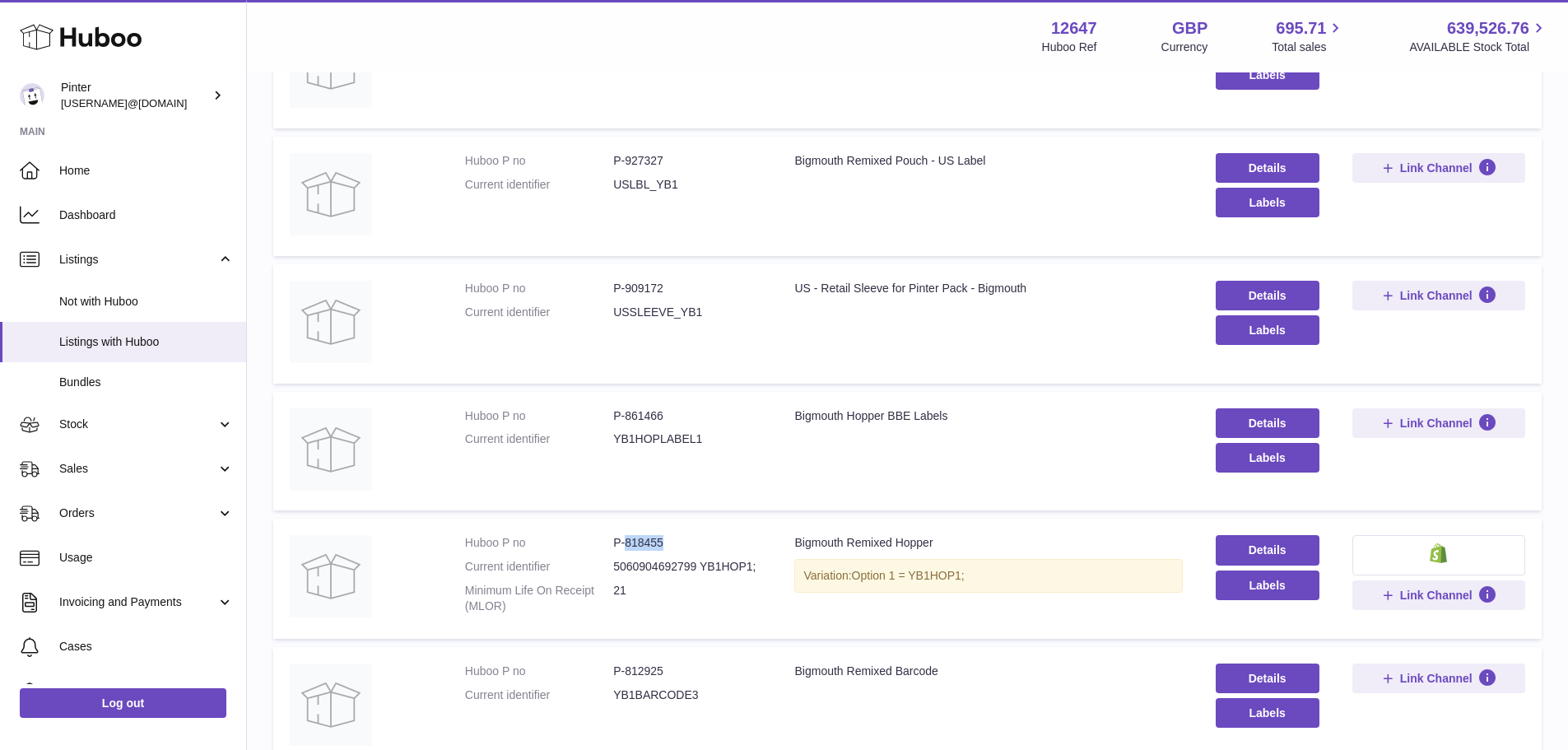 click on "P-818455" at bounding box center [687, 543] 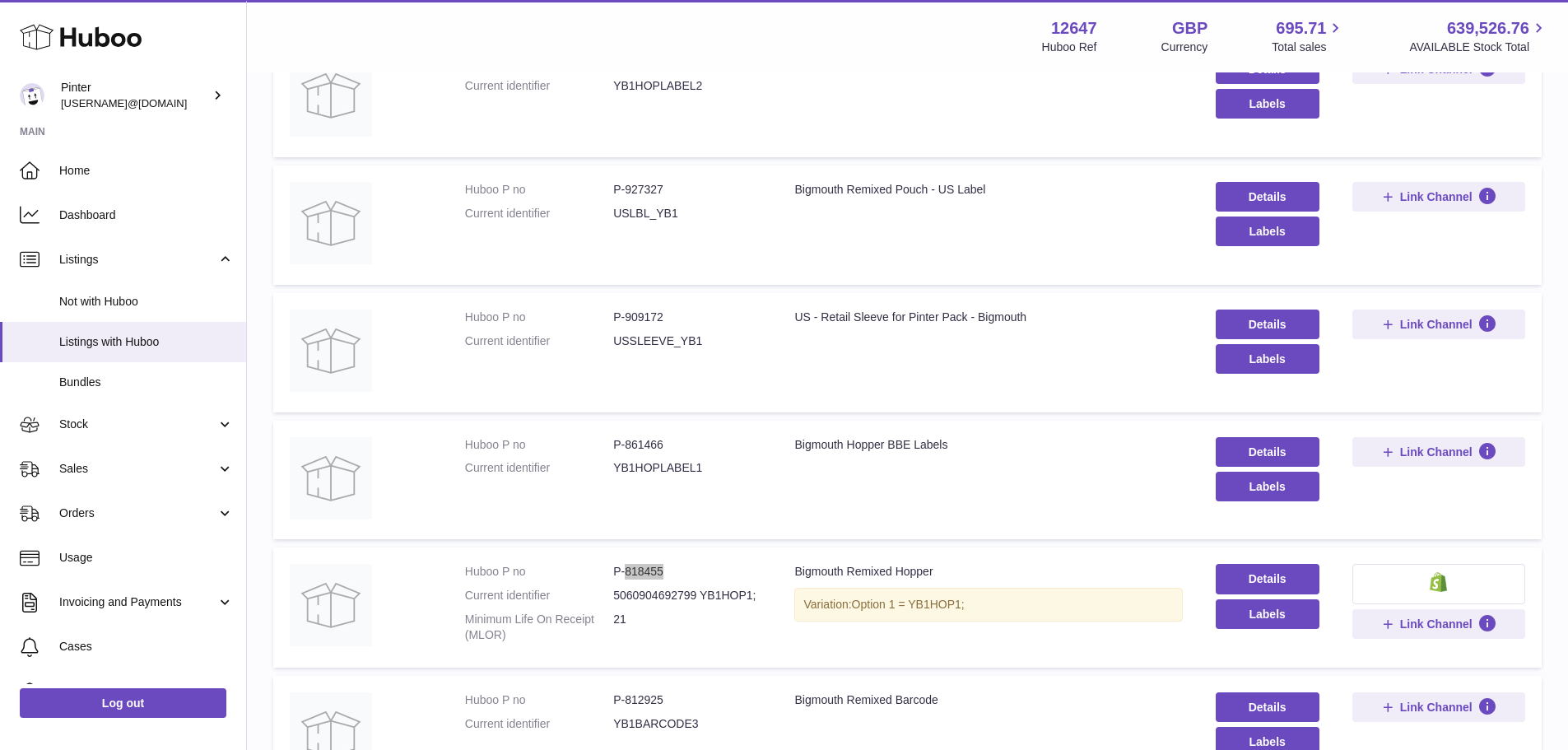 scroll, scrollTop: 412, scrollLeft: 0, axis: vertical 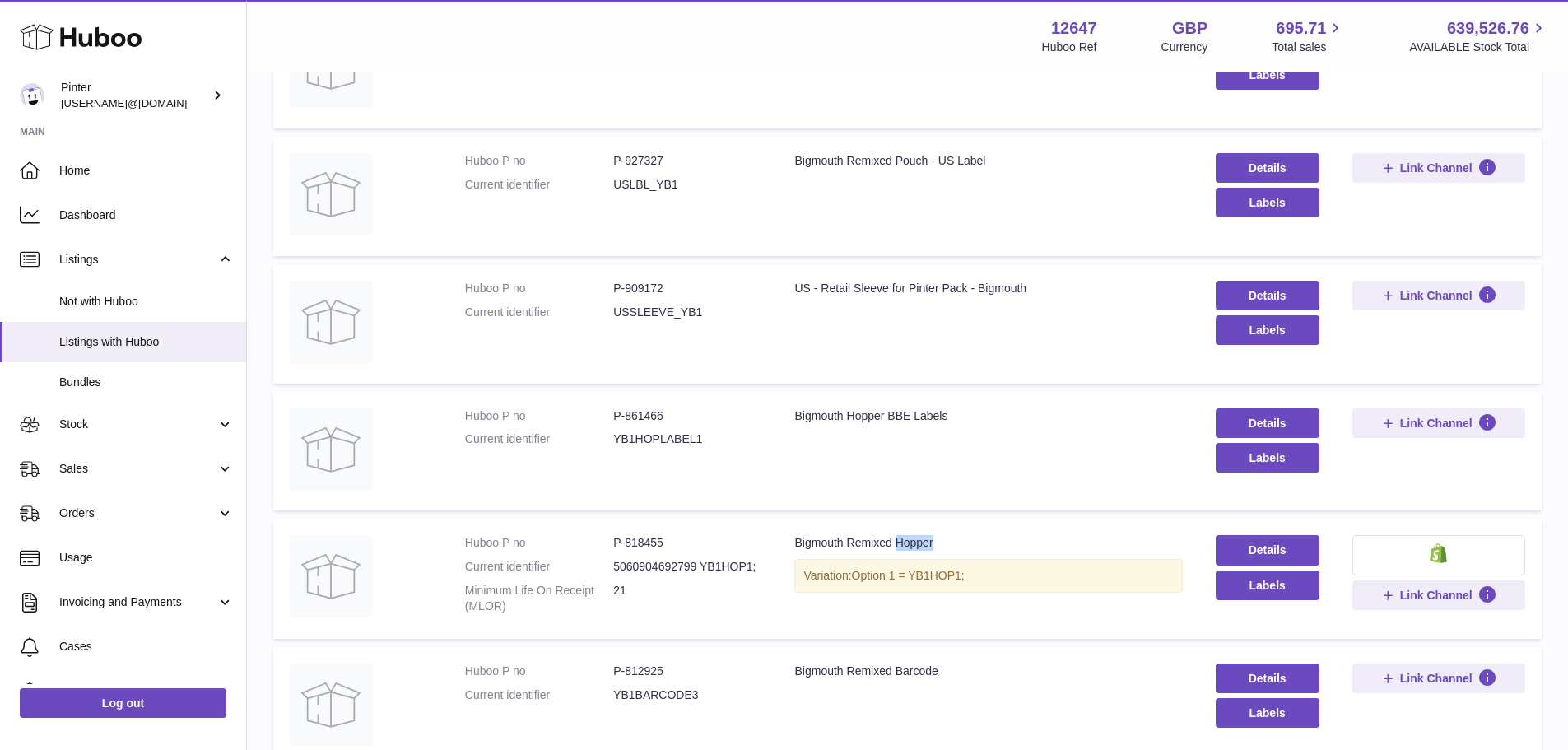 drag, startPoint x: 903, startPoint y: 541, endPoint x: 951, endPoint y: 541, distance: 48 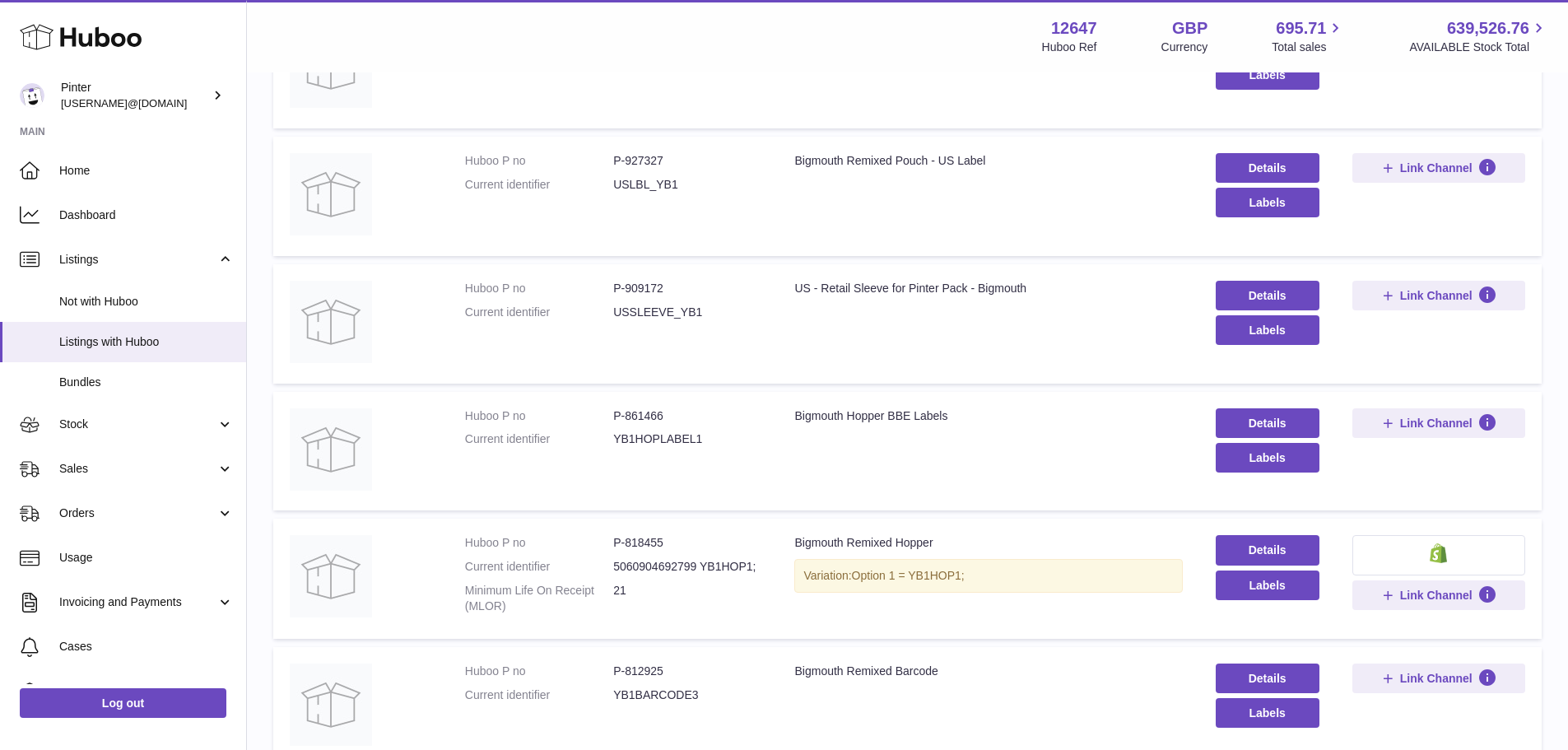 click on "Huboo P no   P-909172   Current identifier
USSLEEVE_YB1" at bounding box center (613, 305) 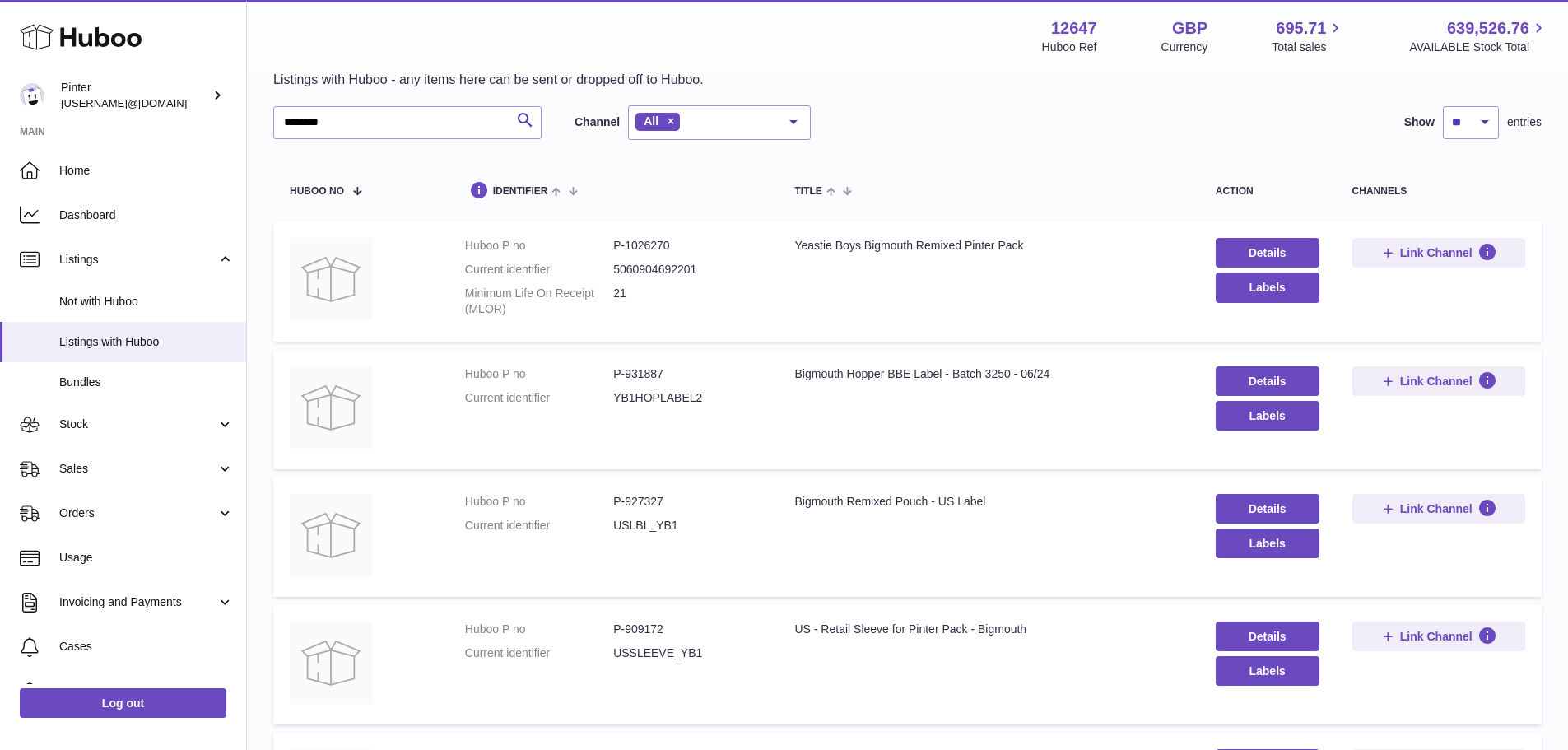 scroll, scrollTop: 0, scrollLeft: 0, axis: both 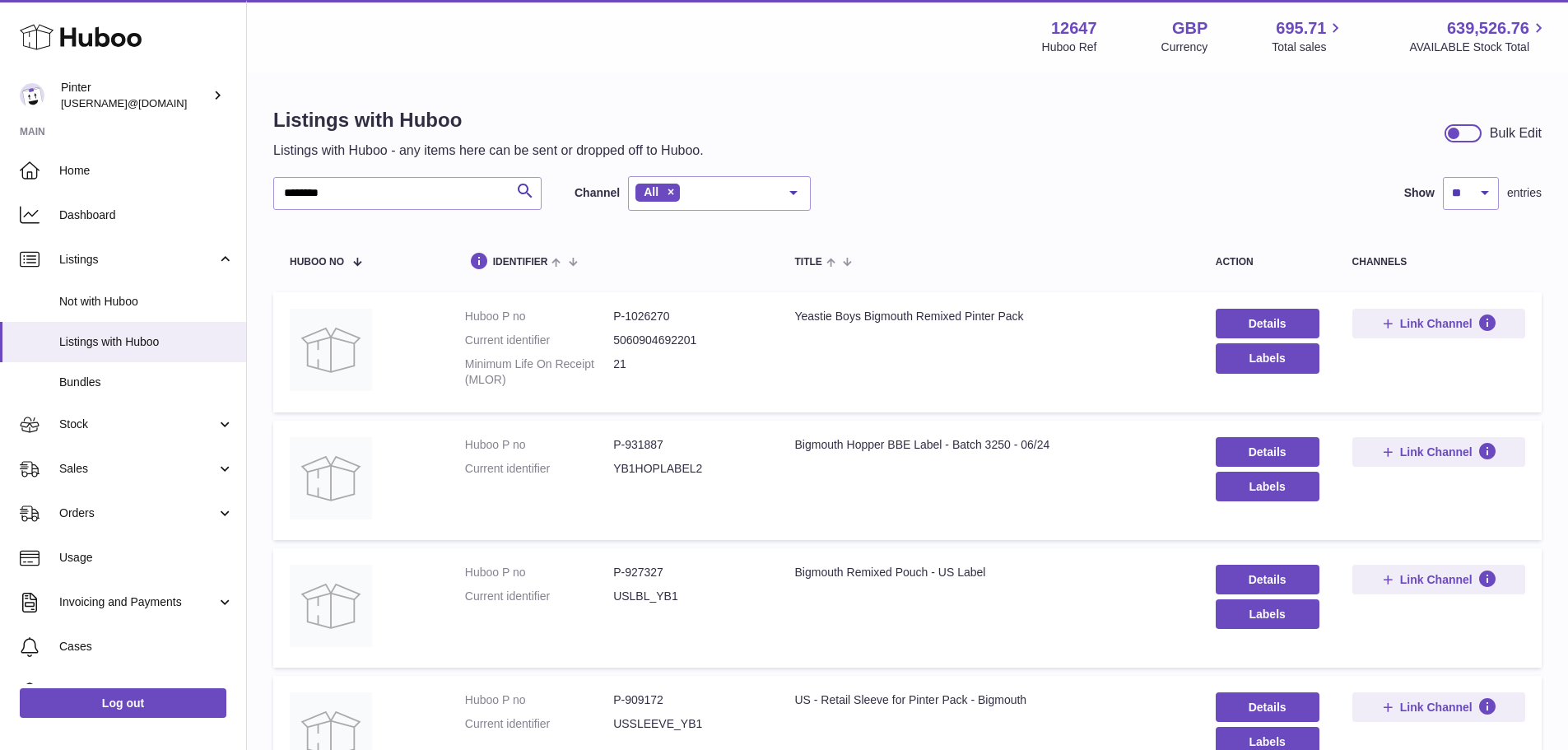 click on "********     Search
Channel
All                   All   eBay   Amazon   Shopify   Woocommerce   Etsy     No elements found. Consider changing the search query.   List is empty." at bounding box center [542, 193] 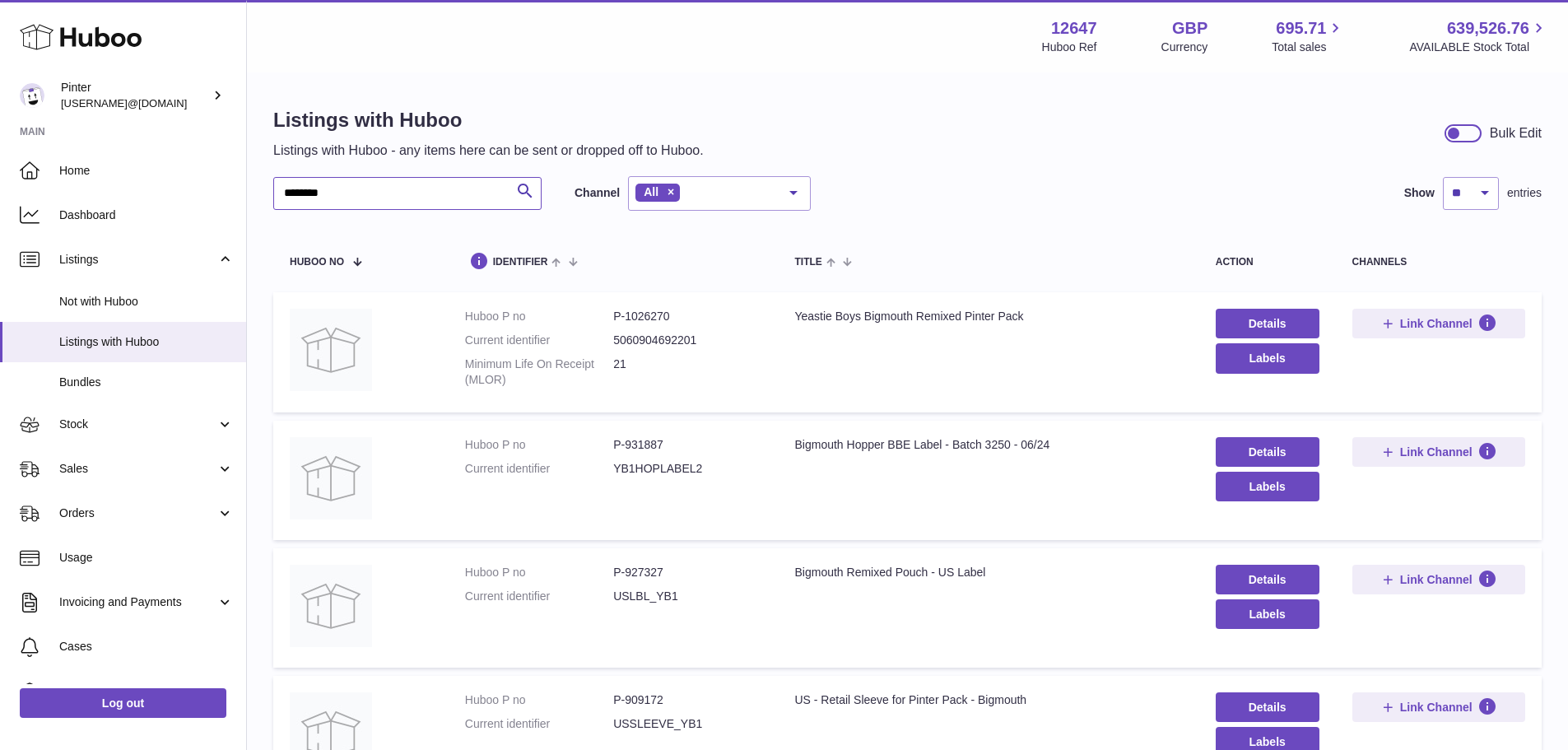 click on "********" at bounding box center (407, 193) 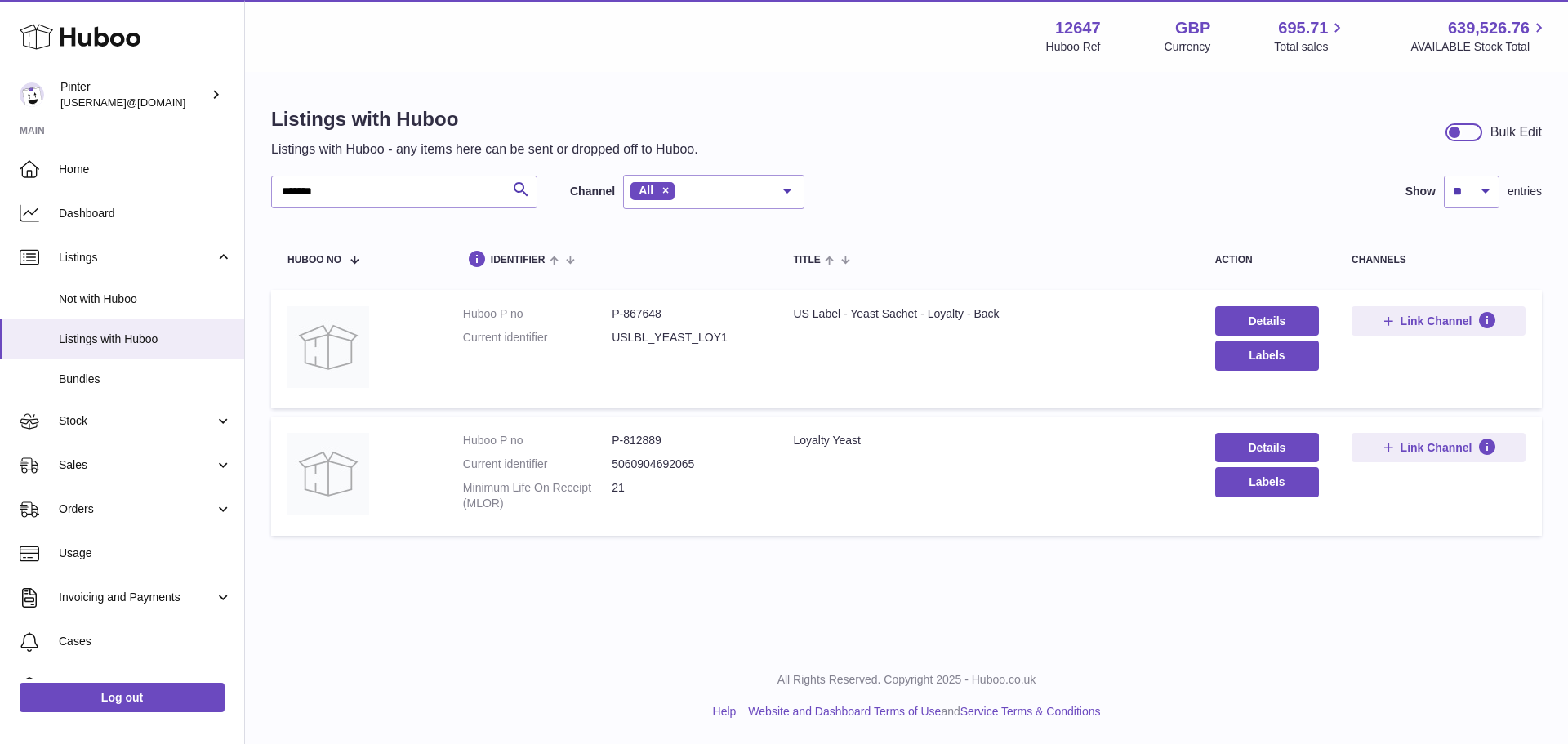 click on "P-867648" at bounding box center (686, 314) 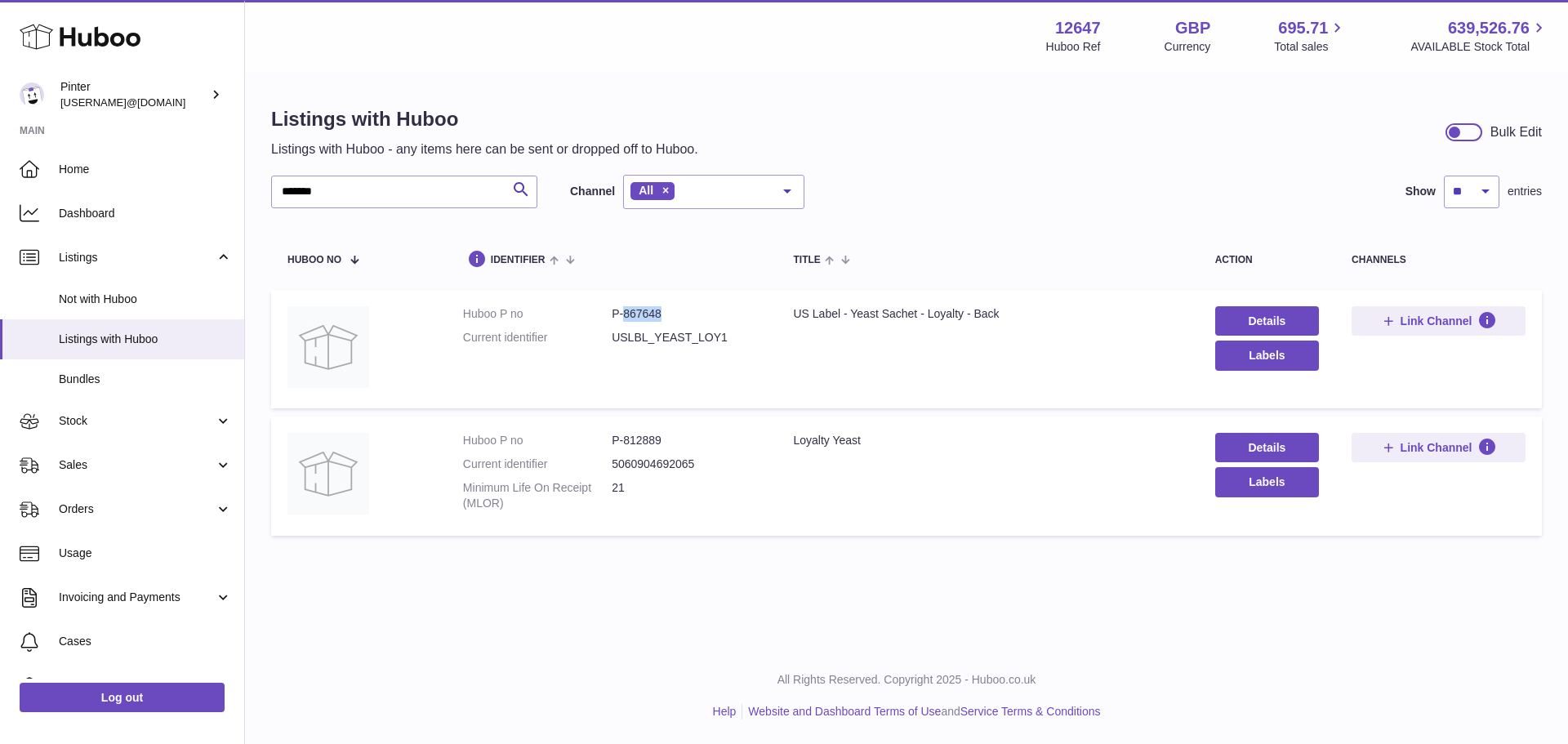 click on "P-867648" at bounding box center (686, 314) 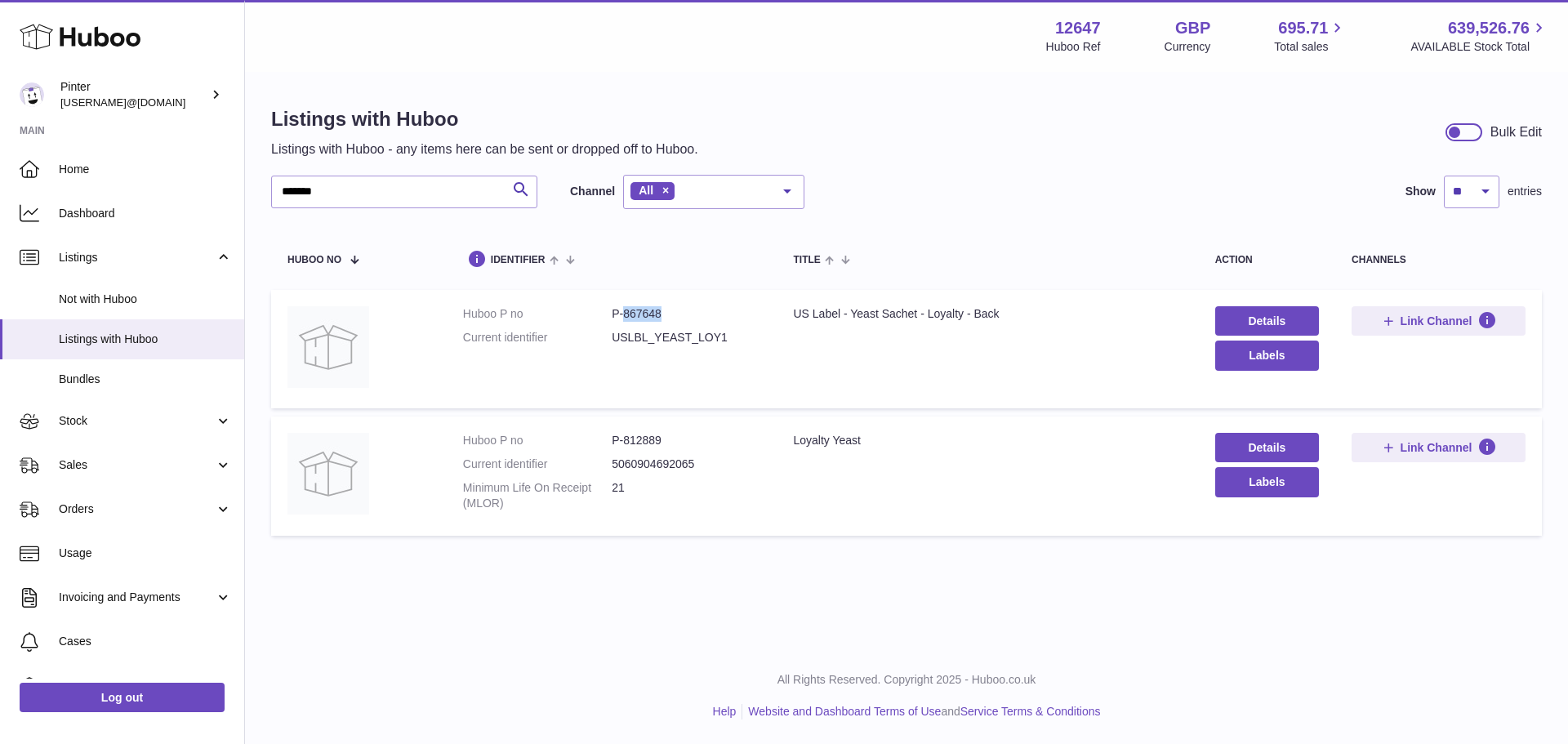 copy on "867648" 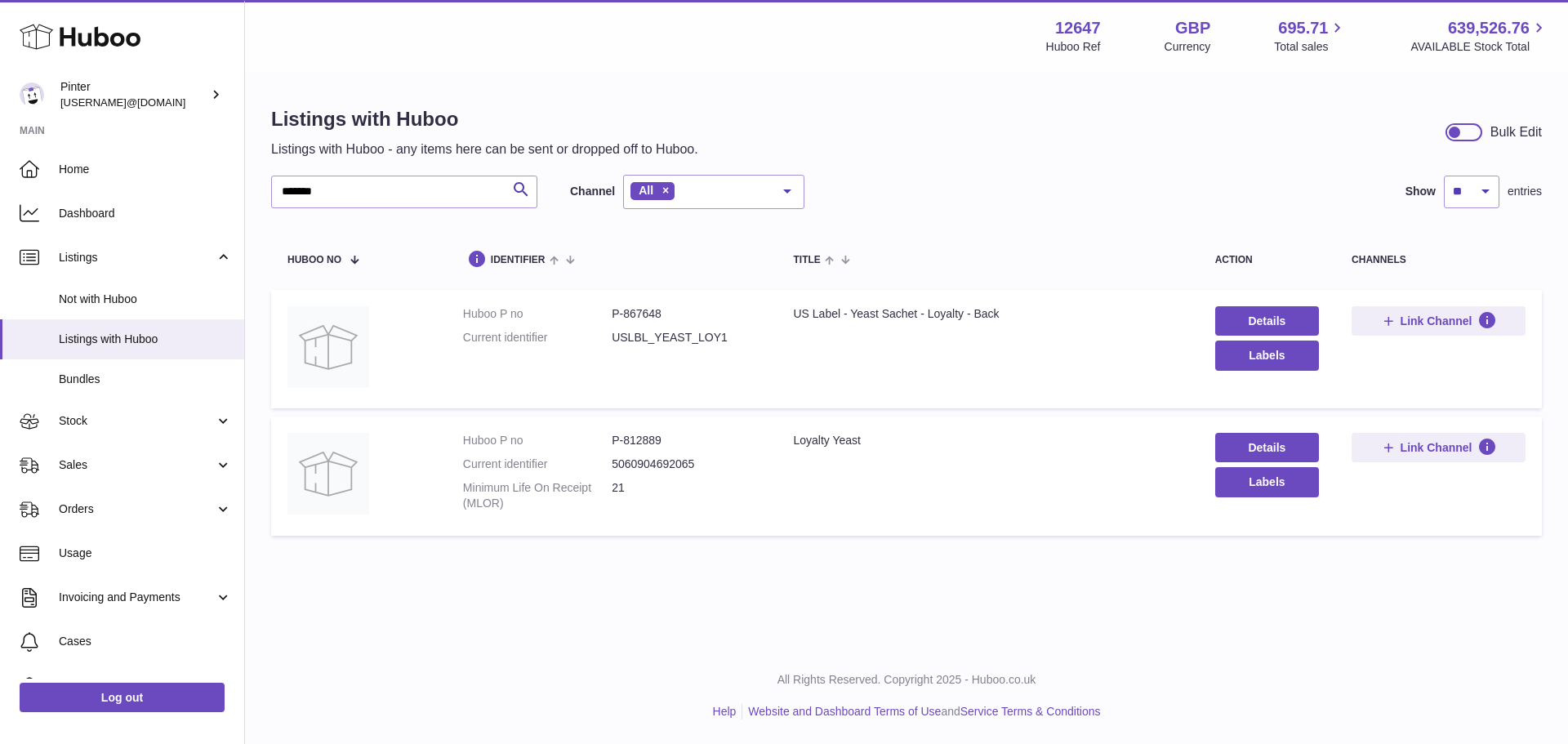click on "P-812889" at bounding box center (686, 440) 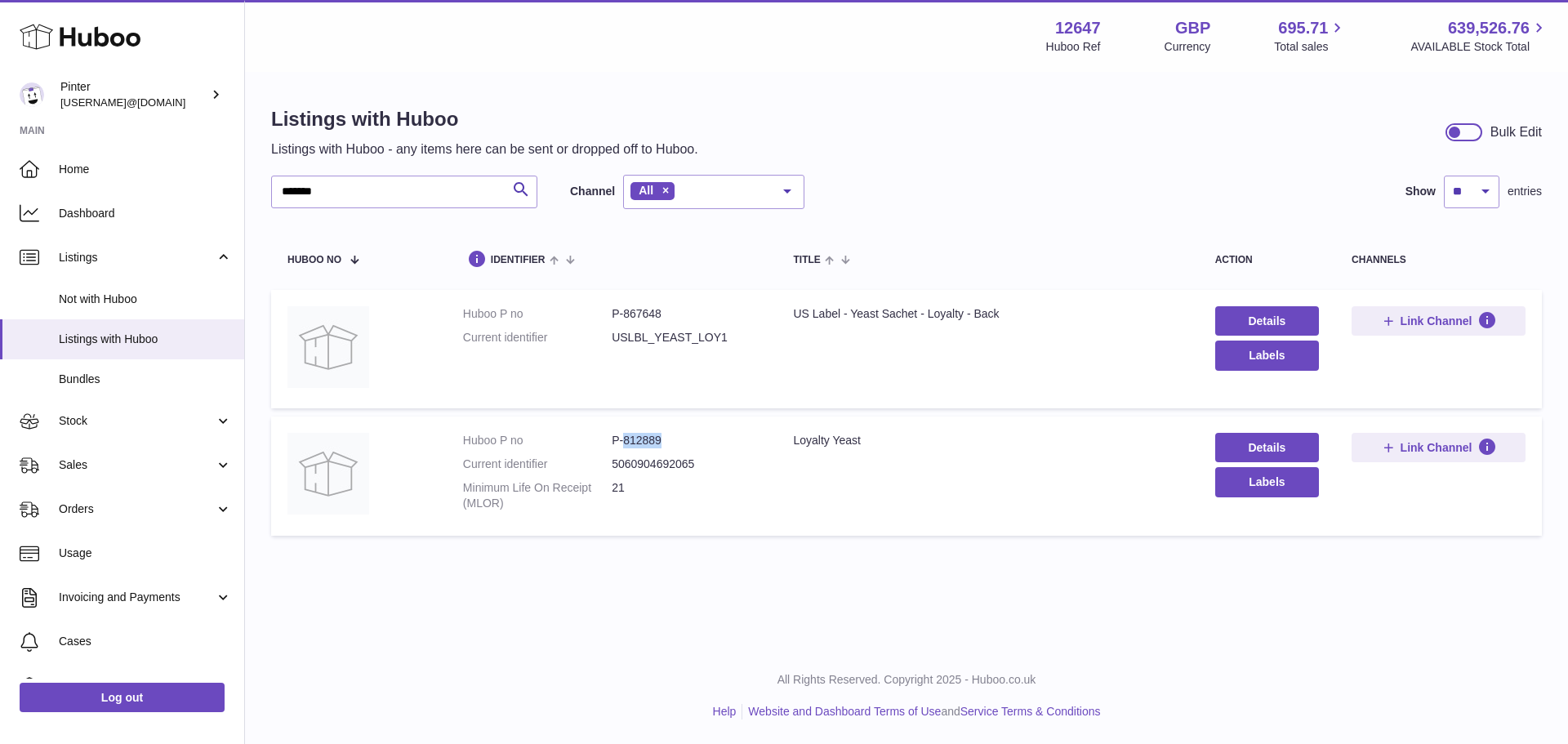 click on "P-812889" at bounding box center [686, 440] 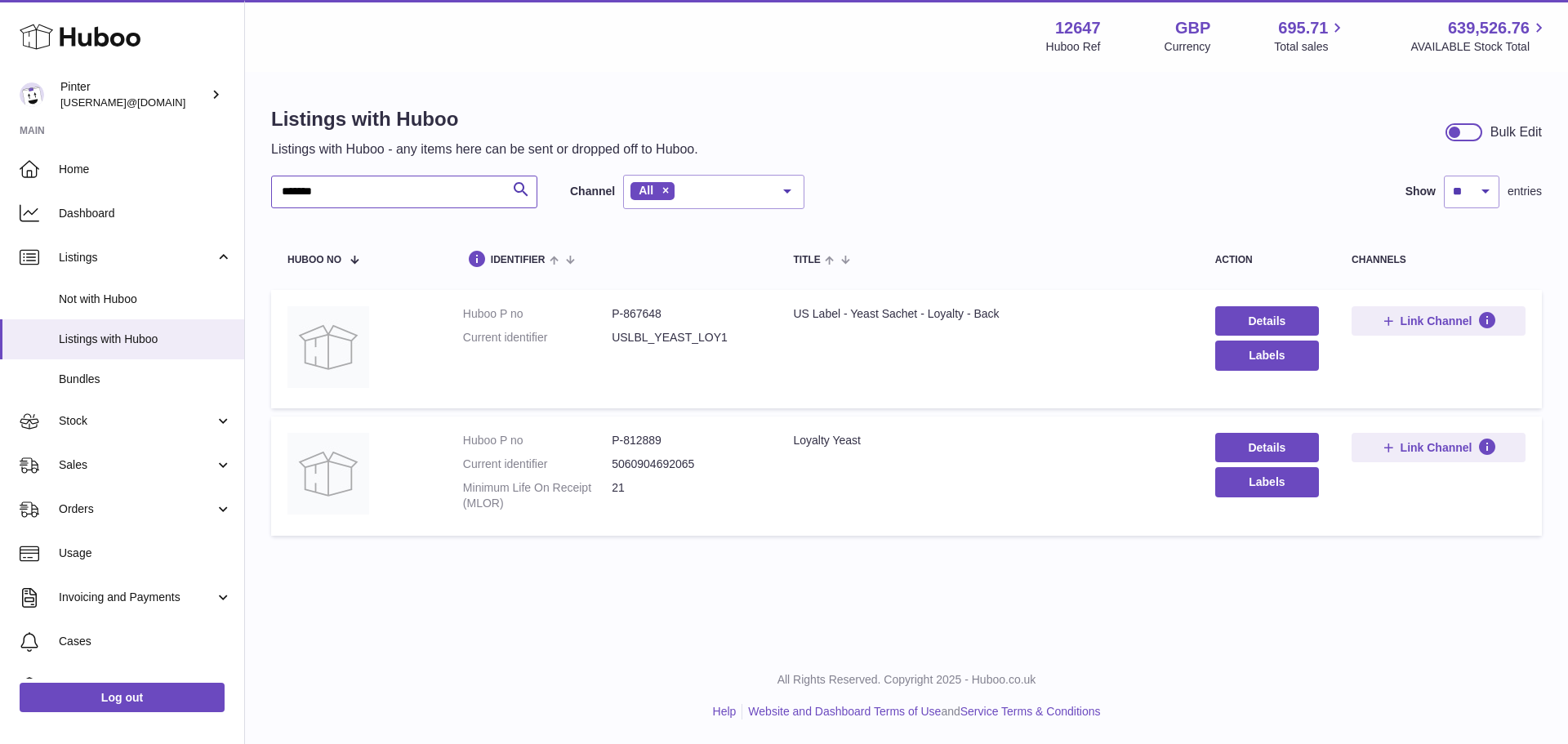 click on "*******" at bounding box center (404, 192) 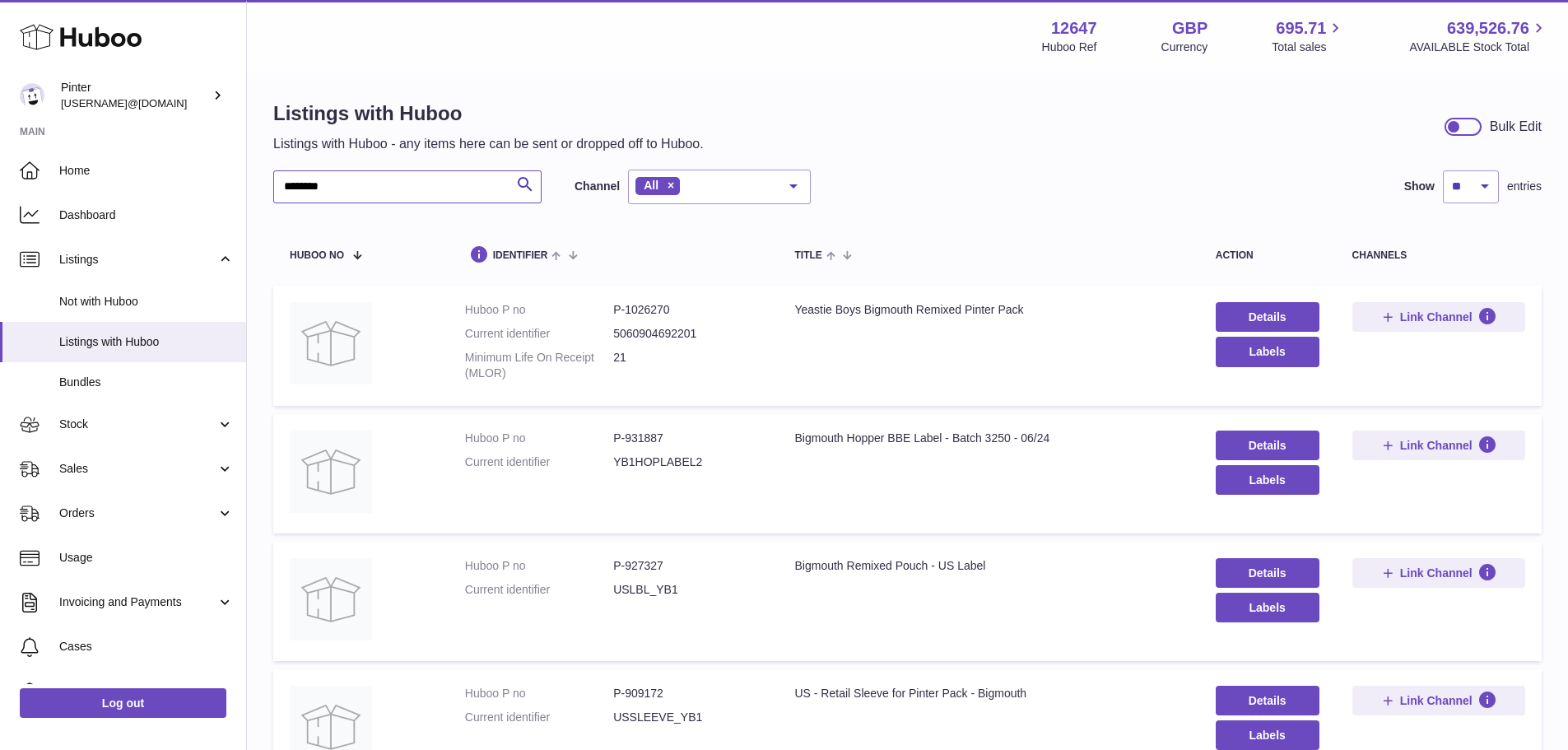 scroll, scrollTop: 0, scrollLeft: 0, axis: both 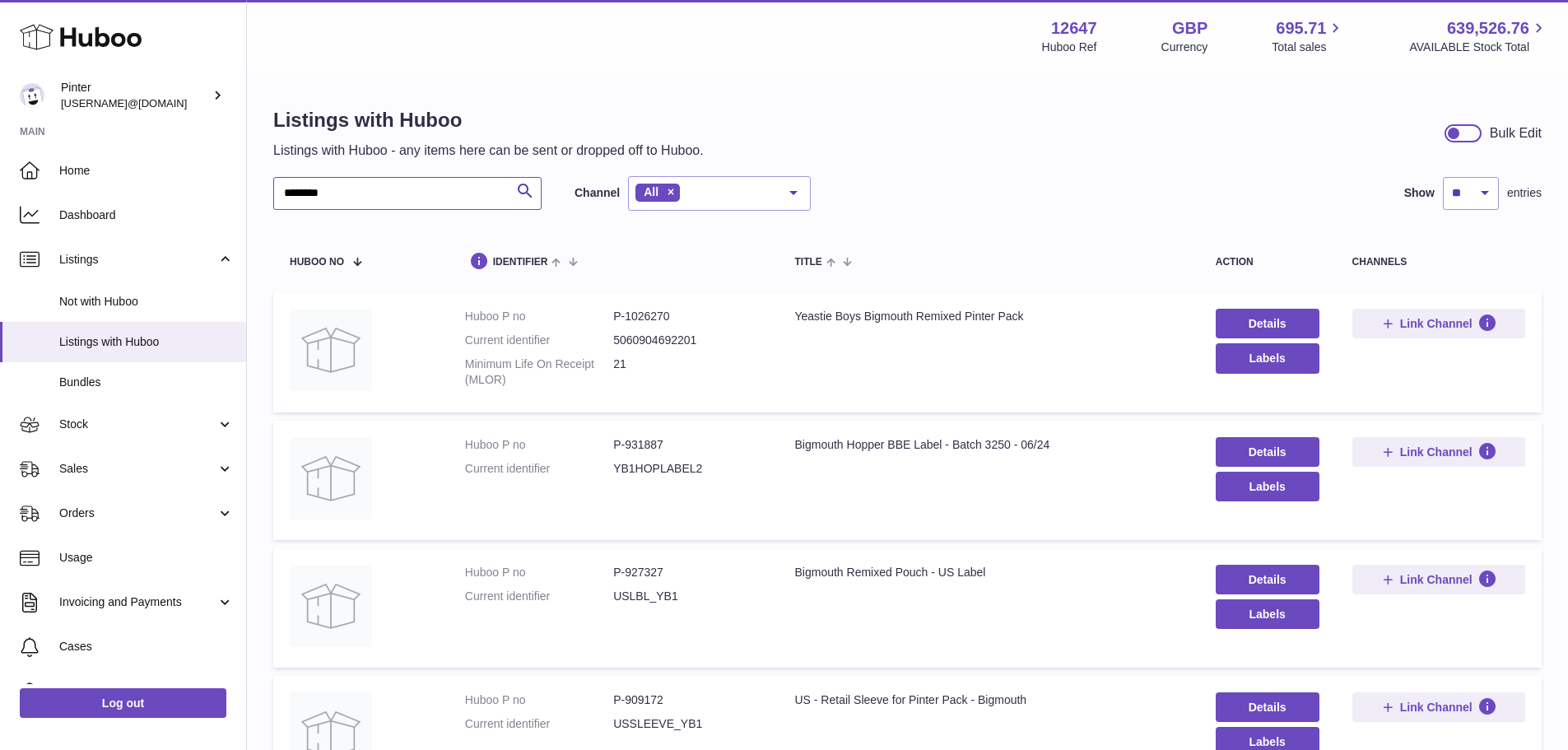 click on "********" at bounding box center (407, 193) 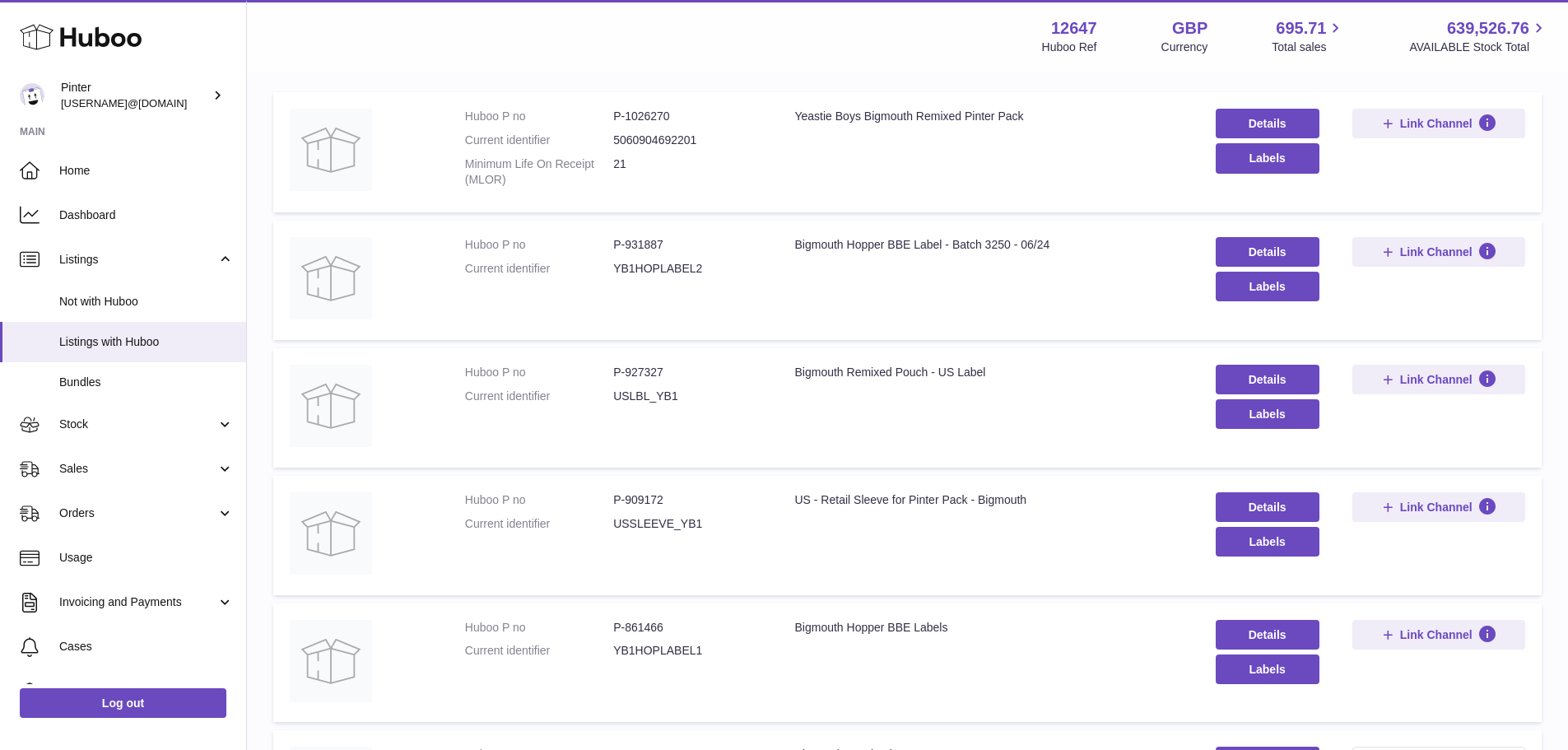 scroll, scrollTop: 0, scrollLeft: 0, axis: both 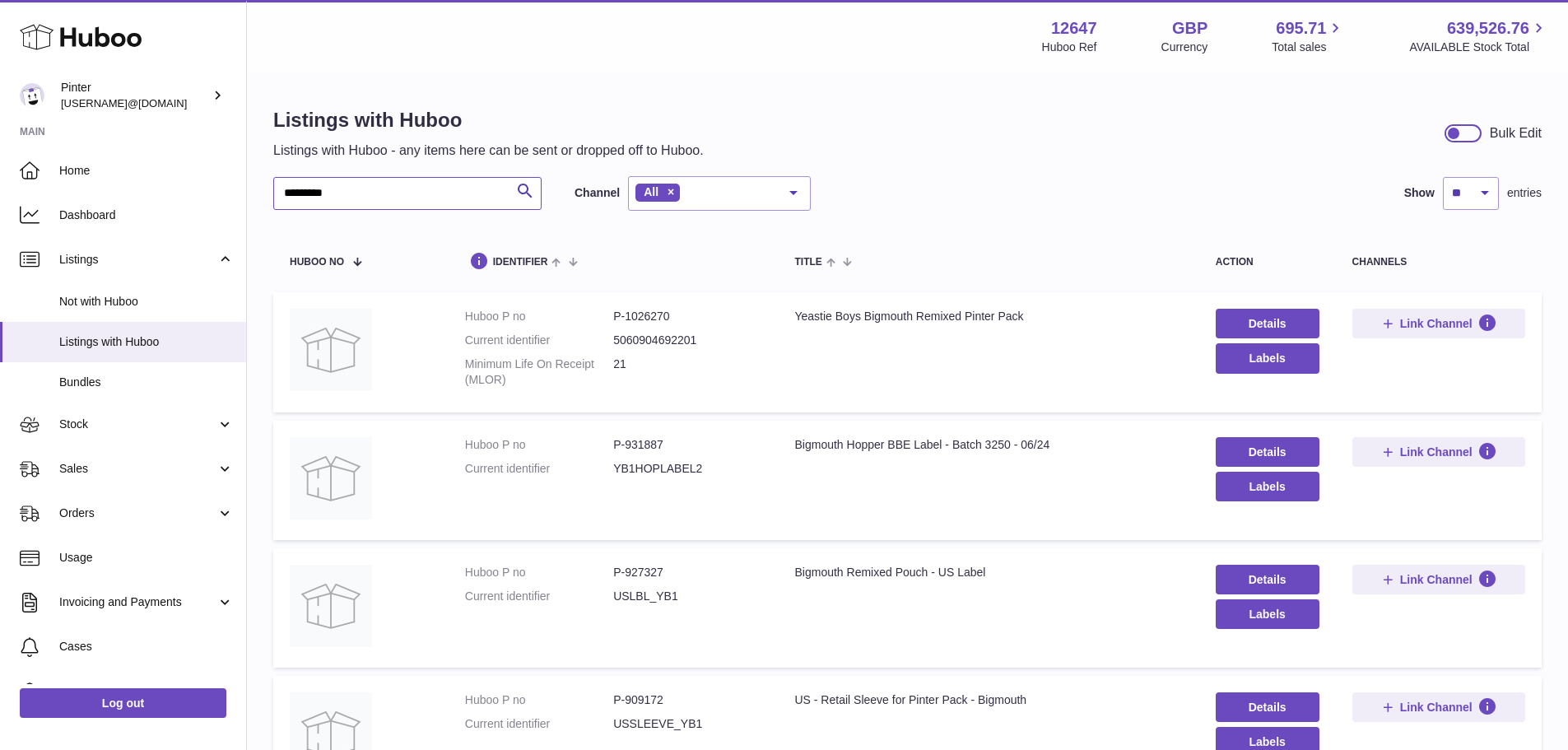 type on "********" 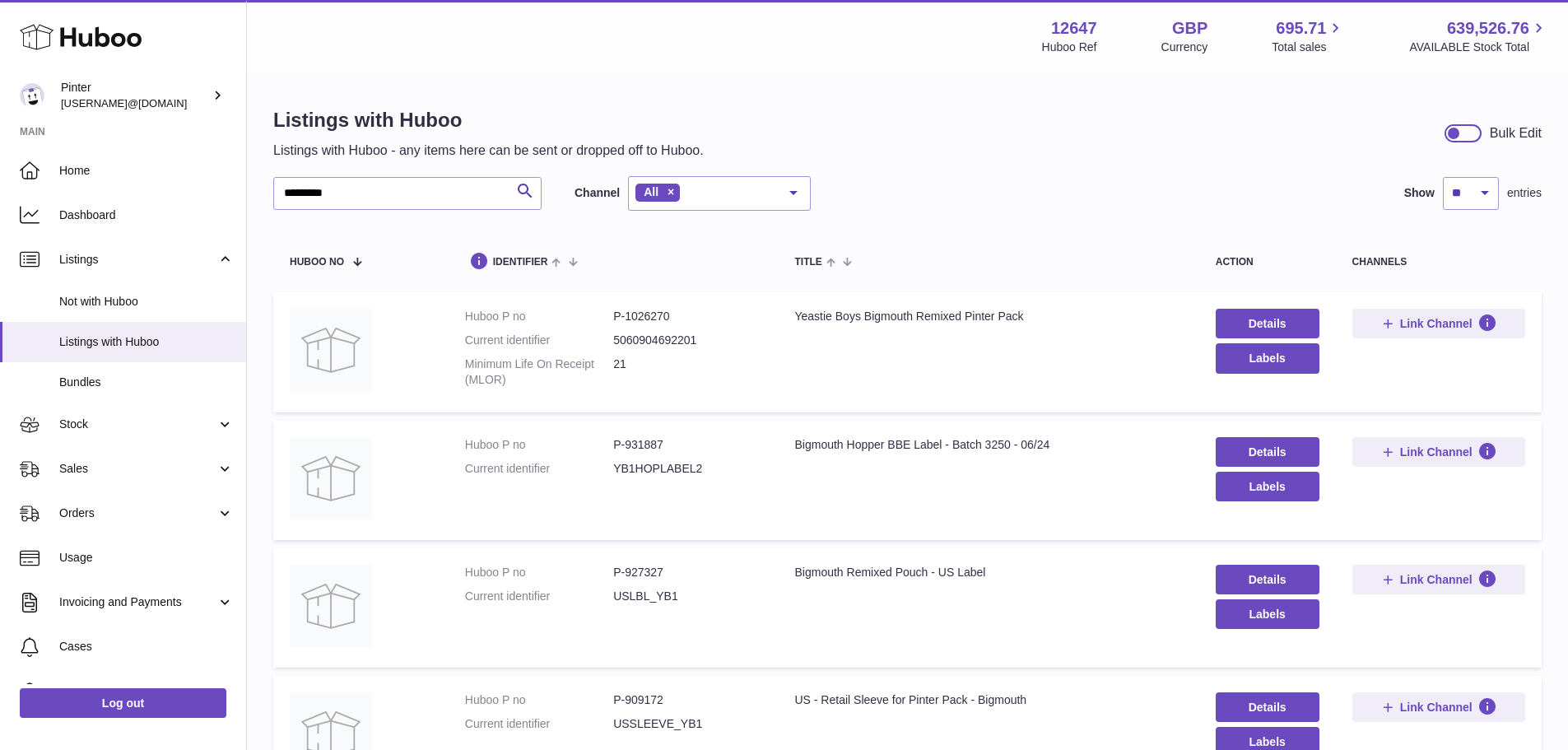 click on "Bigmouth Remixed Pouch - US Label" at bounding box center [988, 572] 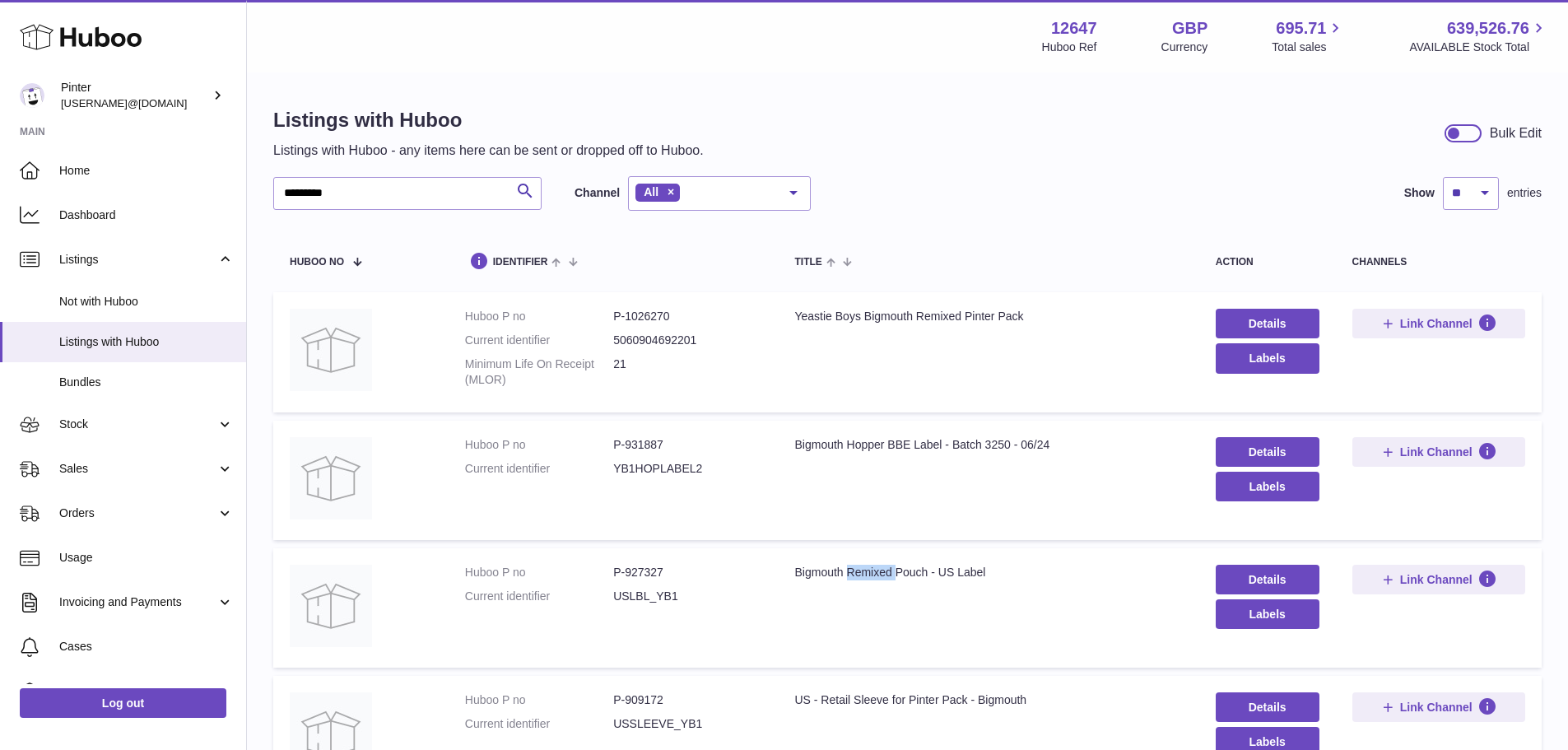 click on "Bigmouth Remixed Pouch - US Label" at bounding box center (988, 572) 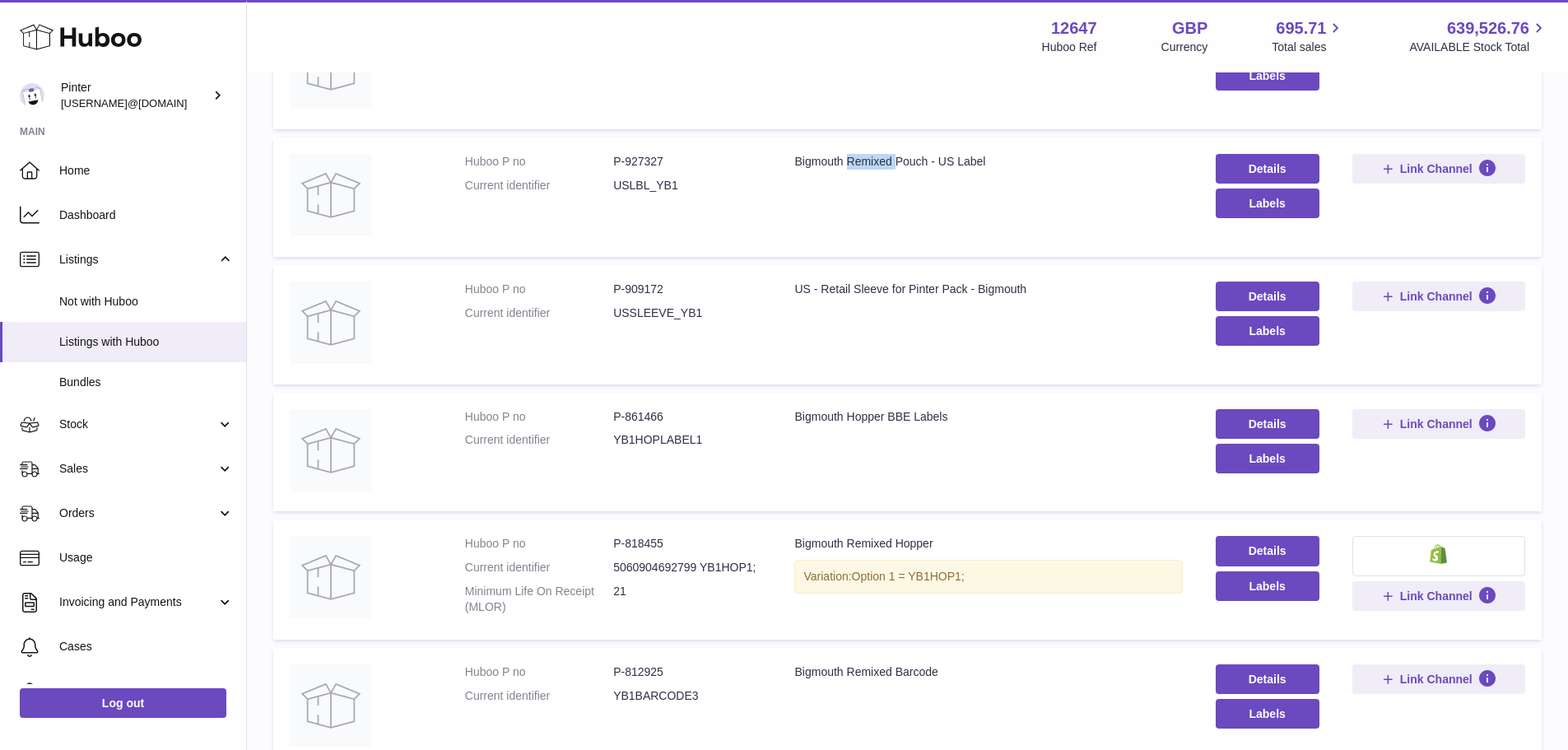 scroll, scrollTop: 412, scrollLeft: 0, axis: vertical 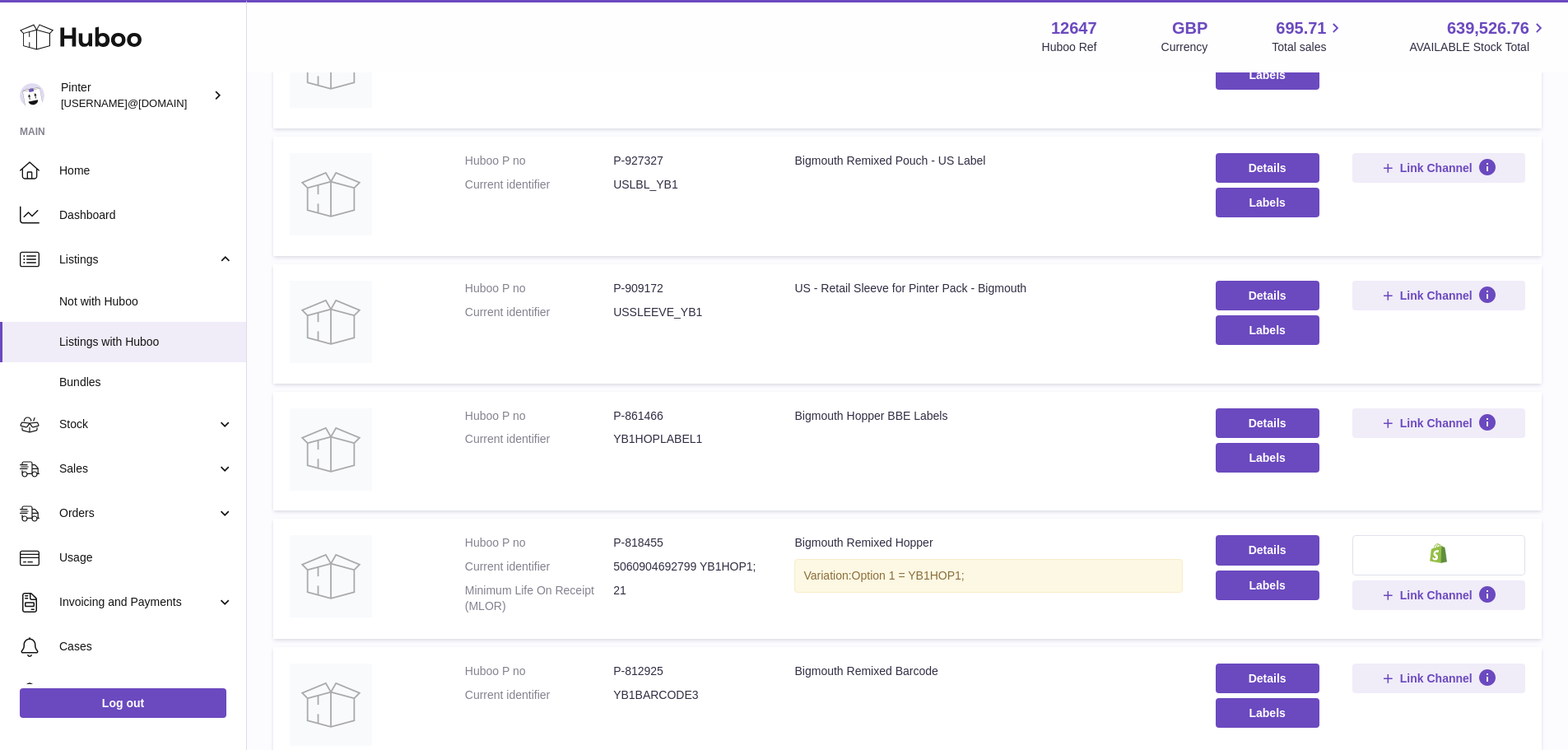 click on "P-818455" at bounding box center [687, 543] 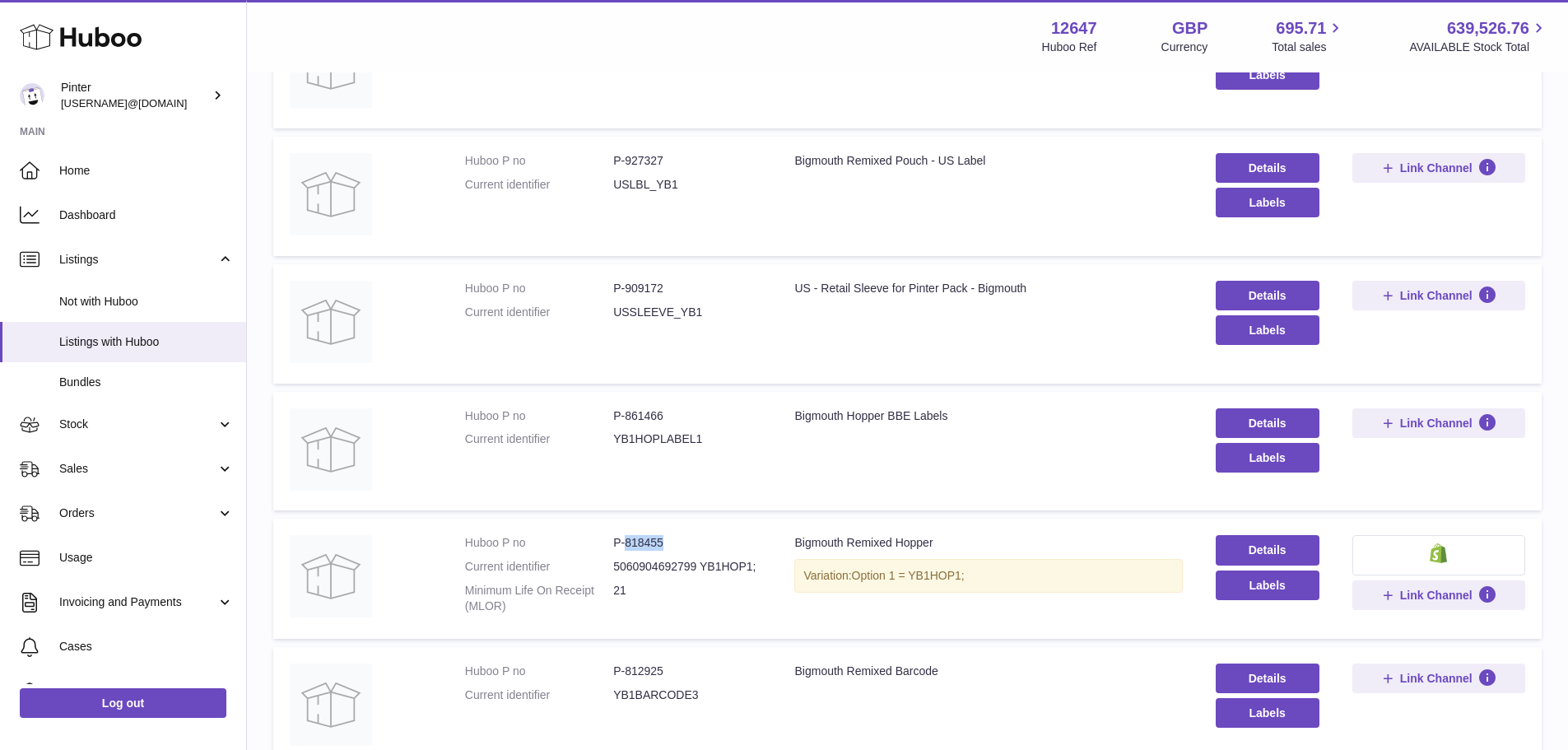 click on "P-818455" at bounding box center (687, 543) 